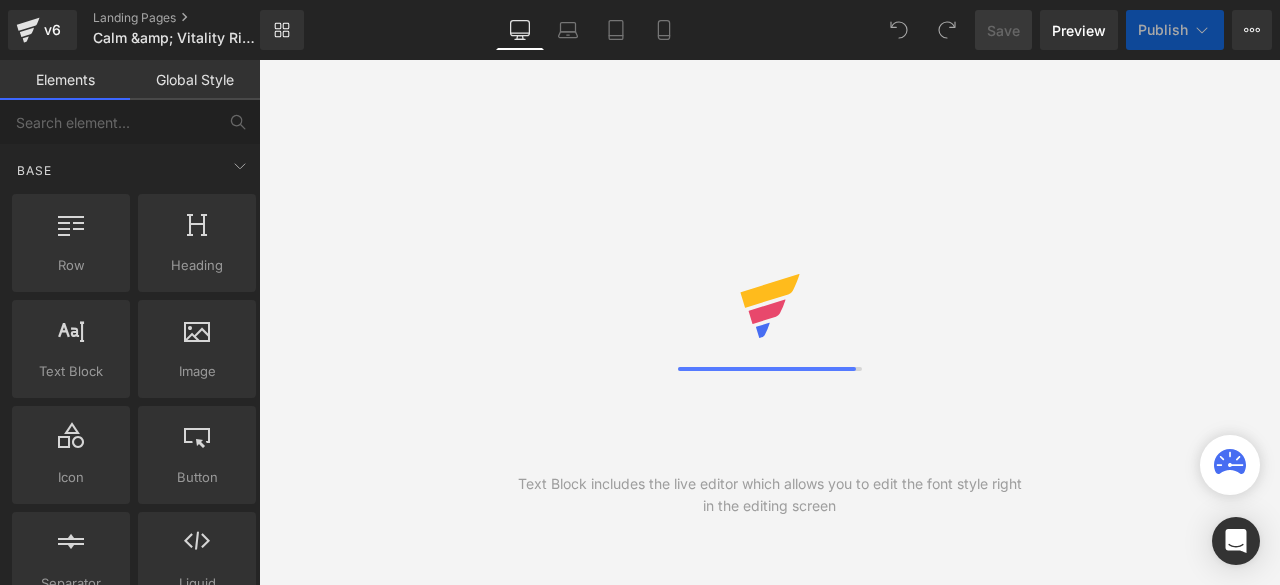 scroll, scrollTop: 0, scrollLeft: 0, axis: both 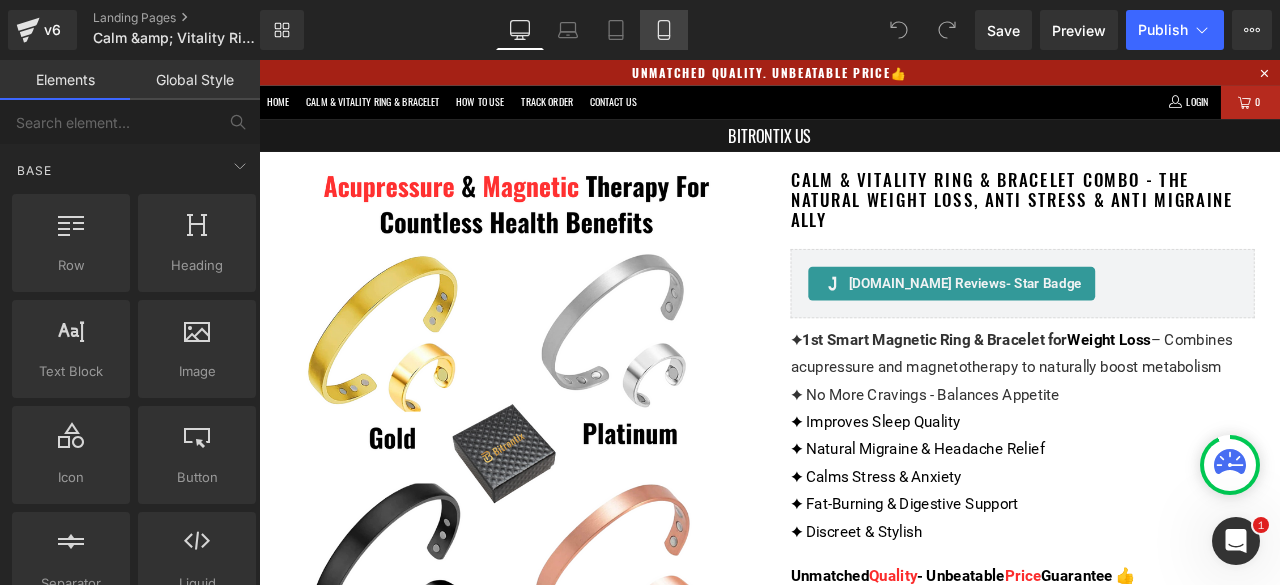 click 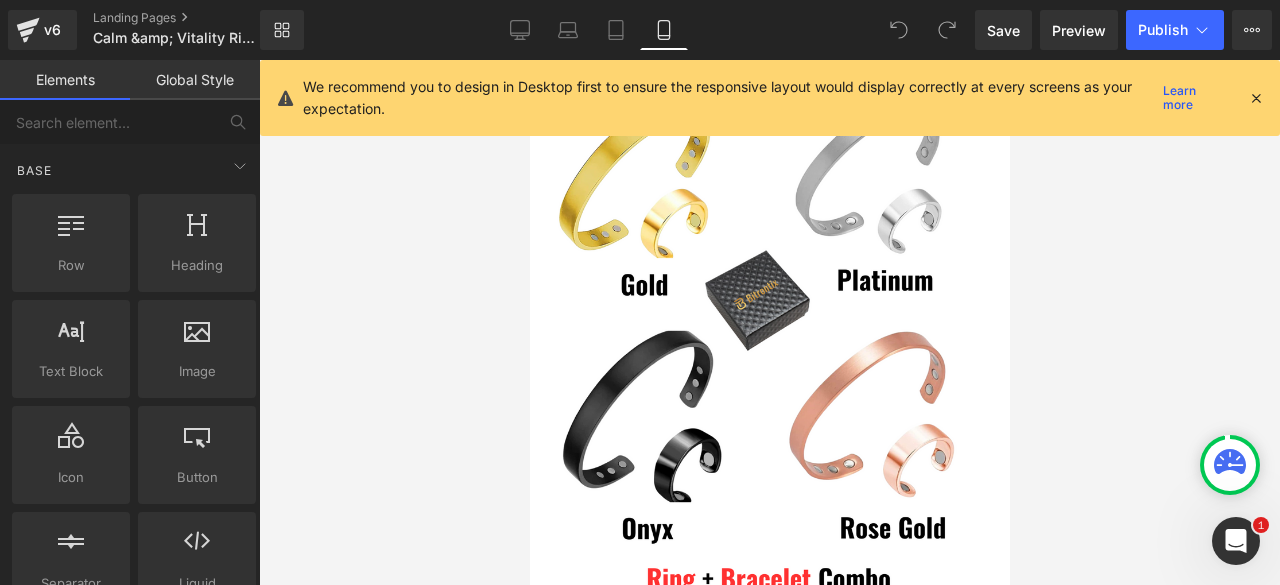 scroll, scrollTop: 170, scrollLeft: 0, axis: vertical 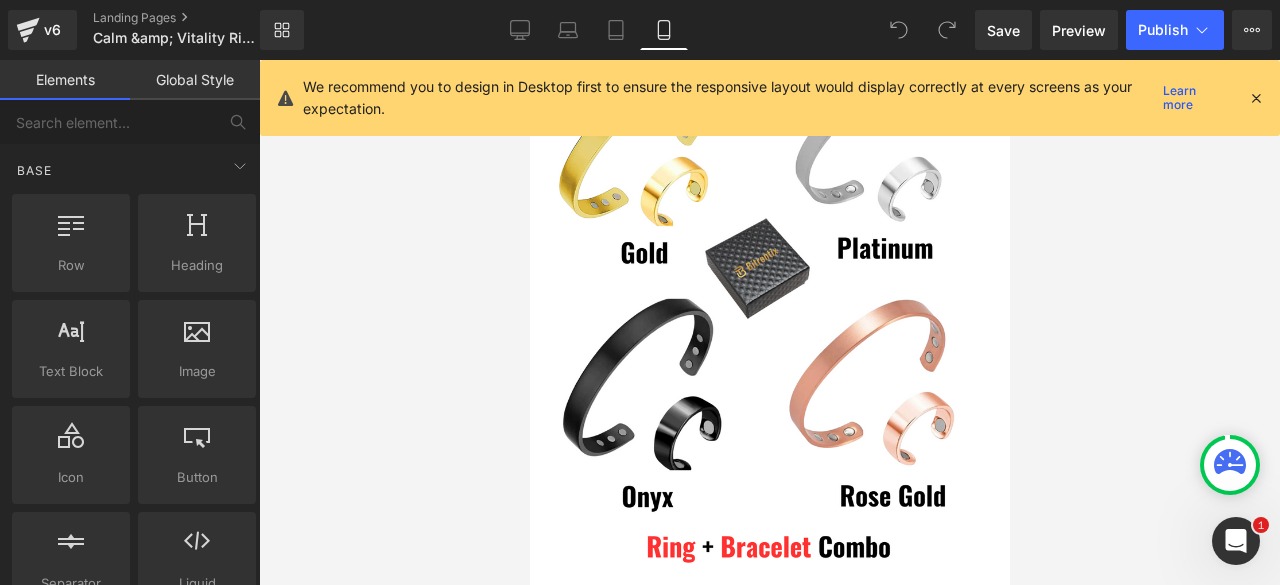 click at bounding box center (1256, 98) 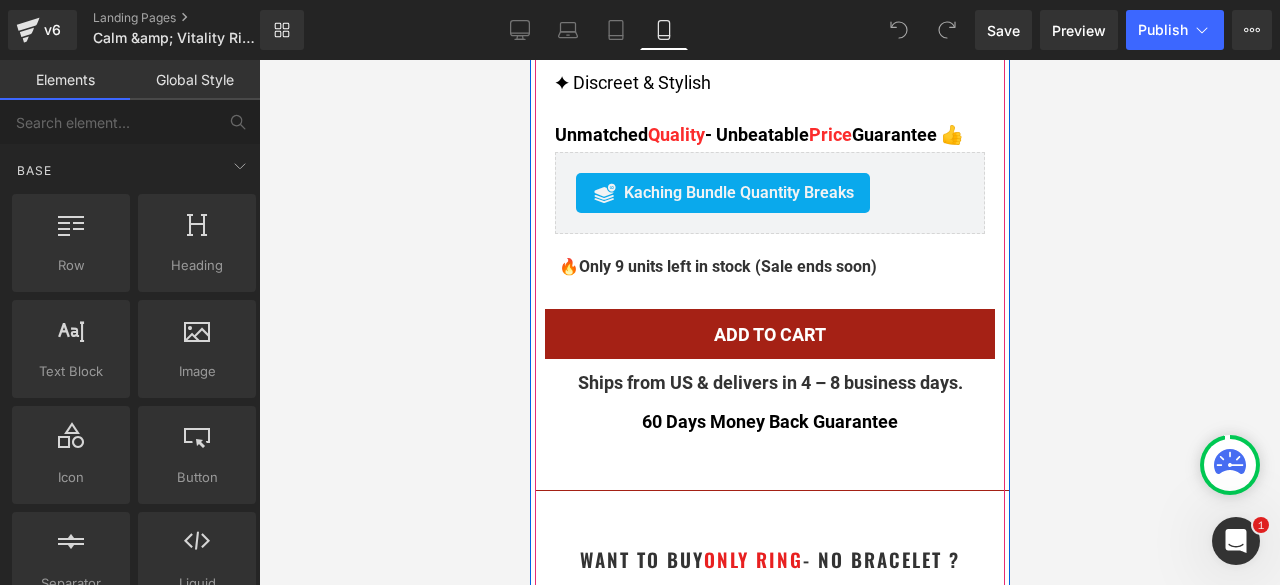 scroll, scrollTop: 1470, scrollLeft: 0, axis: vertical 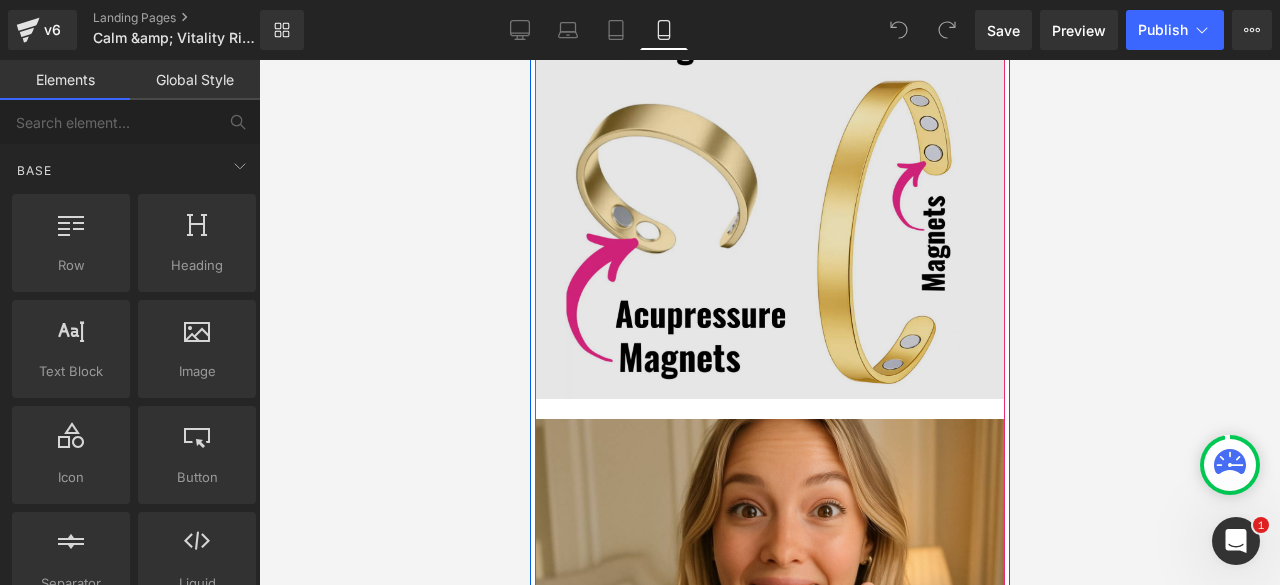 click at bounding box center [769, 211] 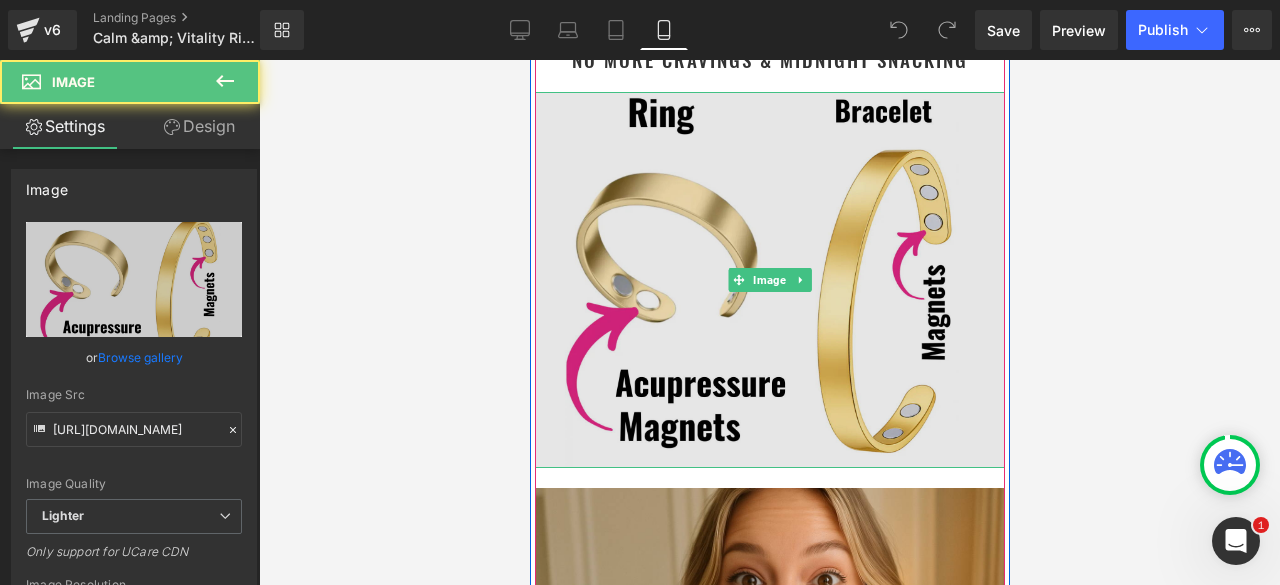 scroll, scrollTop: 3570, scrollLeft: 0, axis: vertical 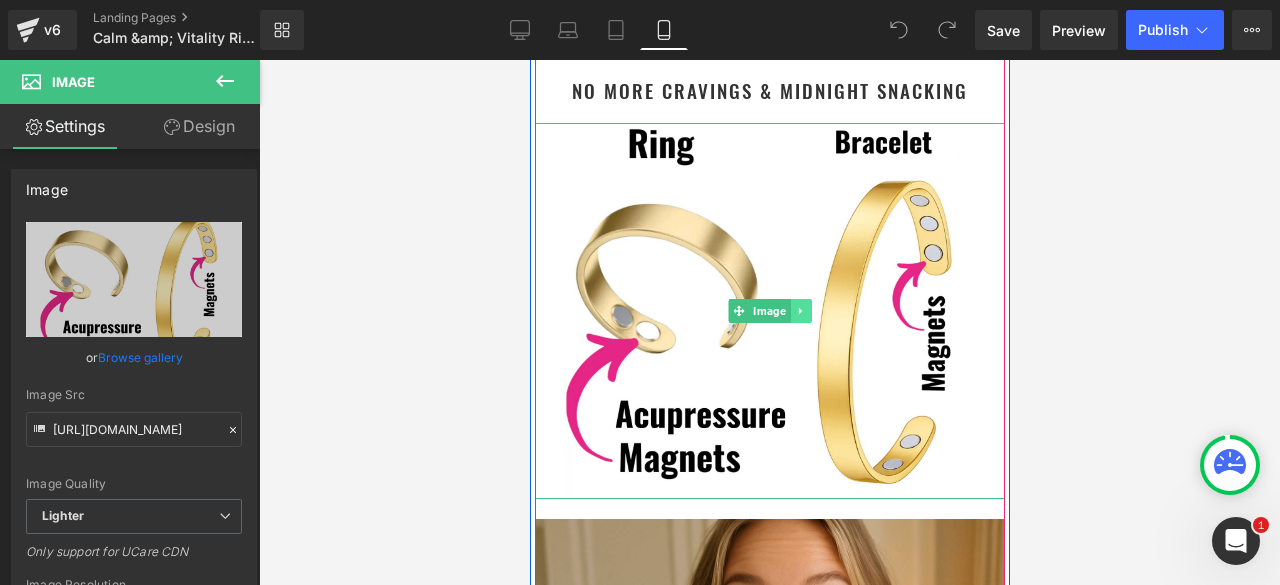 click 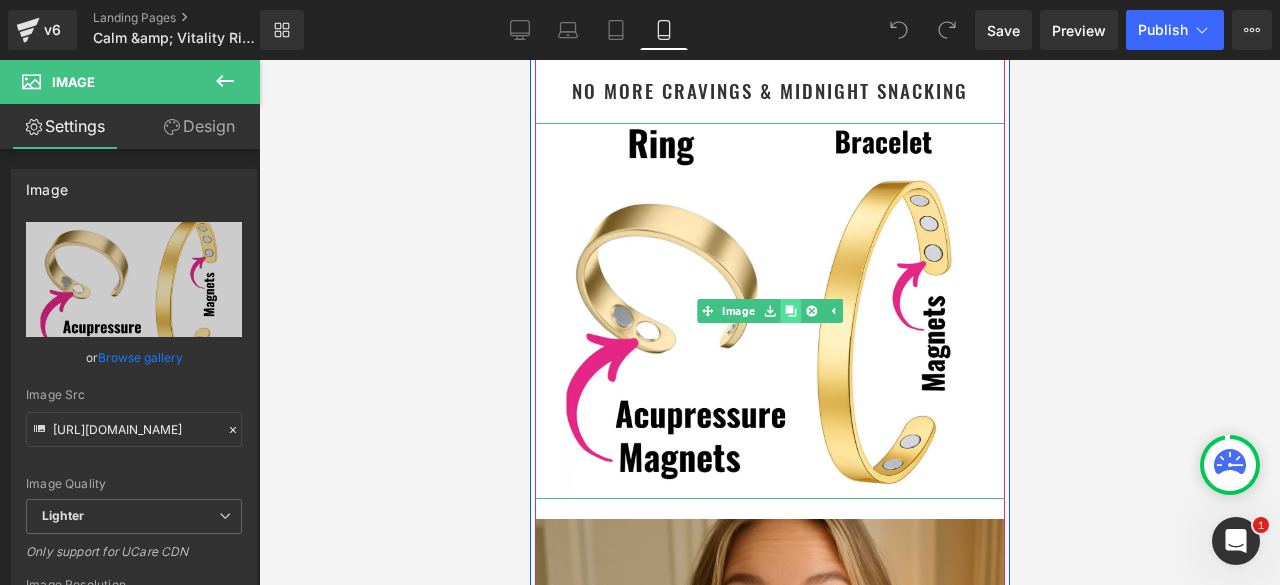 click 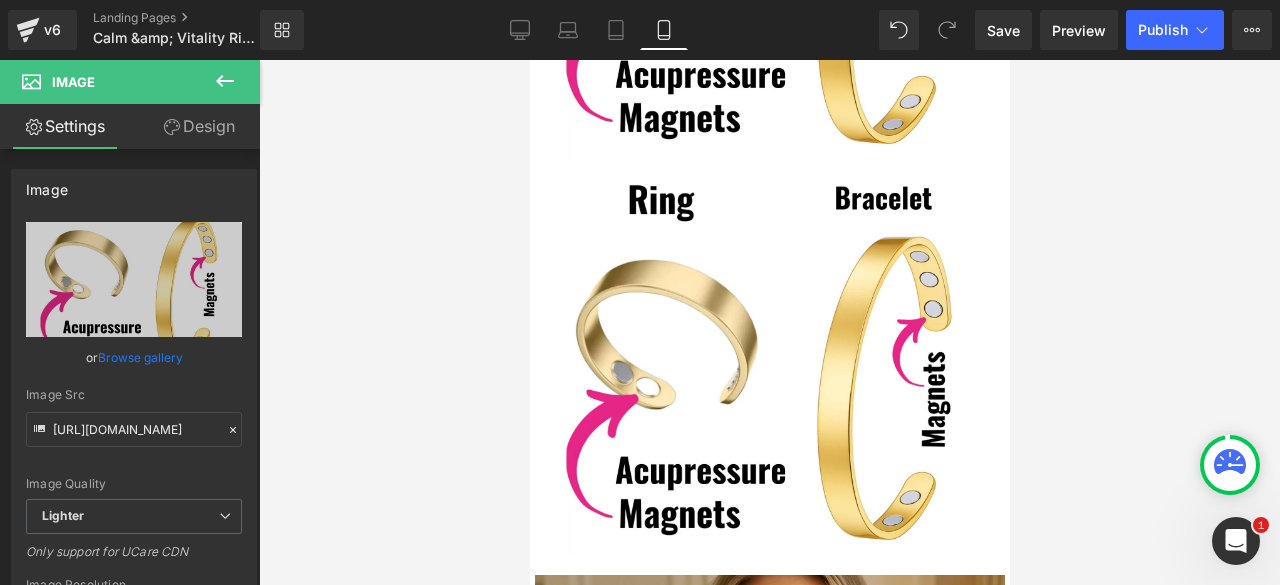 scroll, scrollTop: 3947, scrollLeft: 0, axis: vertical 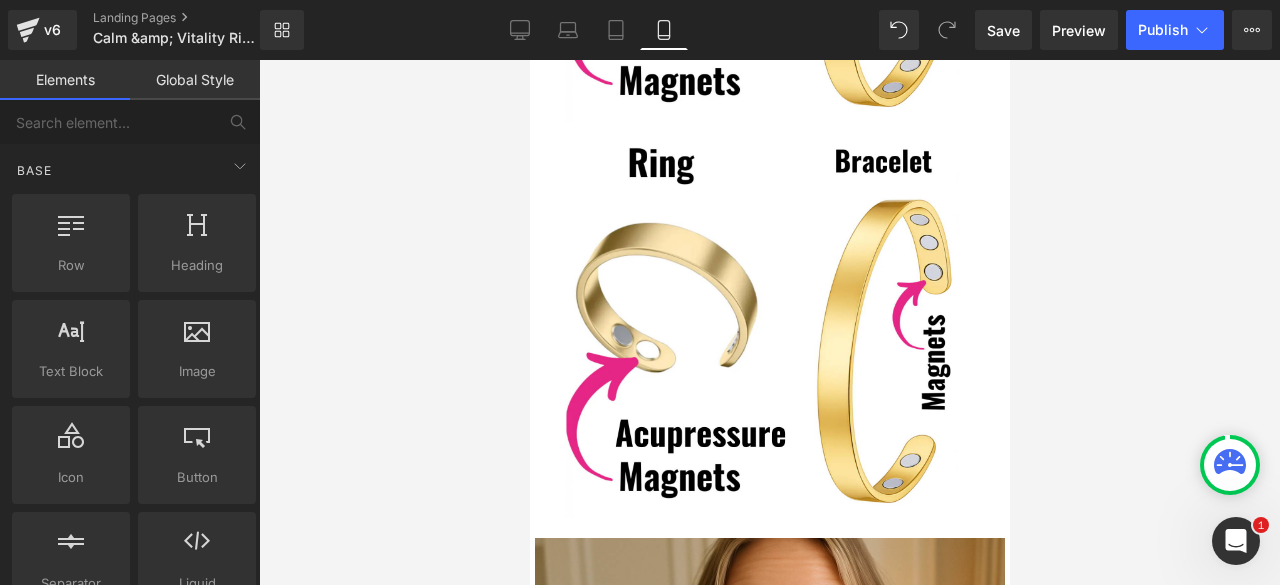click at bounding box center (769, 322) 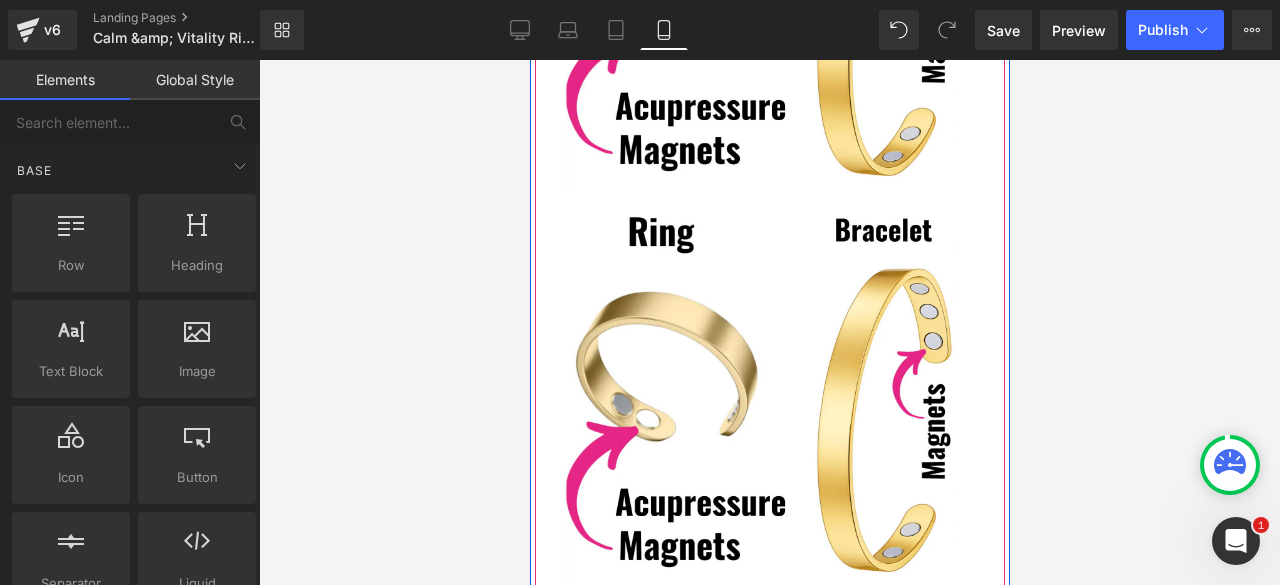 scroll, scrollTop: 3847, scrollLeft: 0, axis: vertical 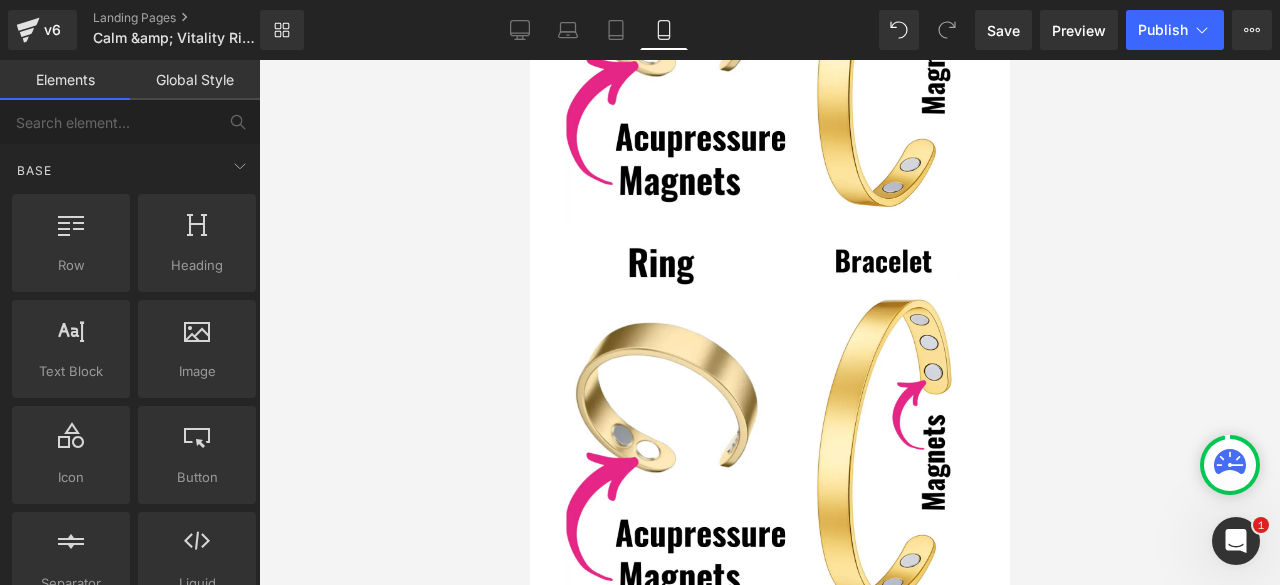 click at bounding box center (769, 322) 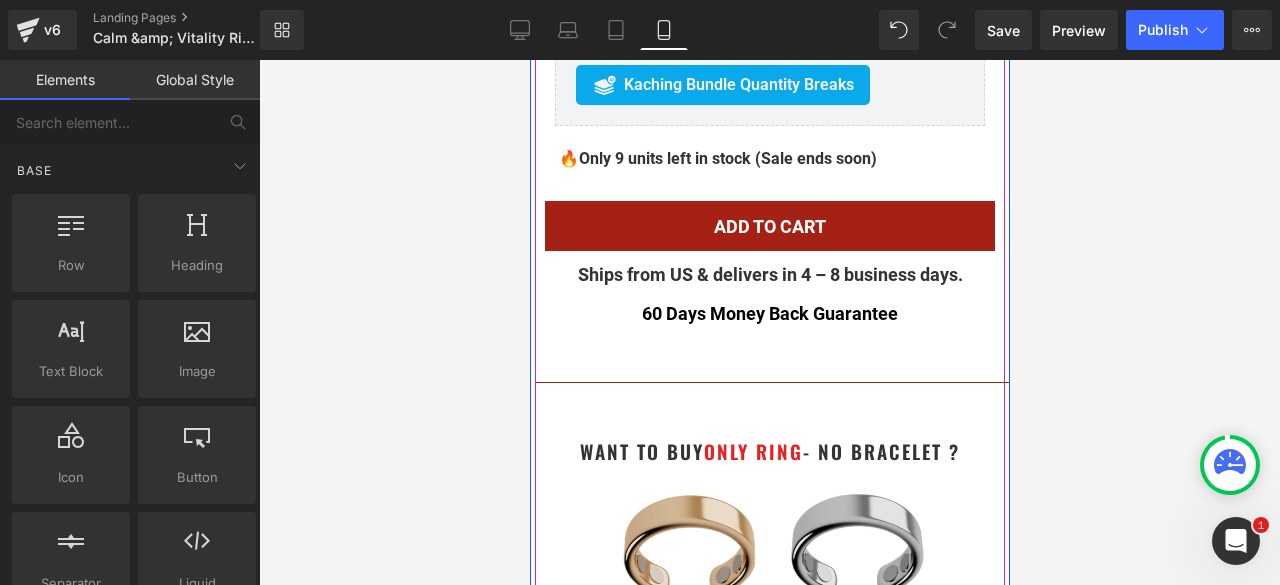 scroll, scrollTop: 1447, scrollLeft: 0, axis: vertical 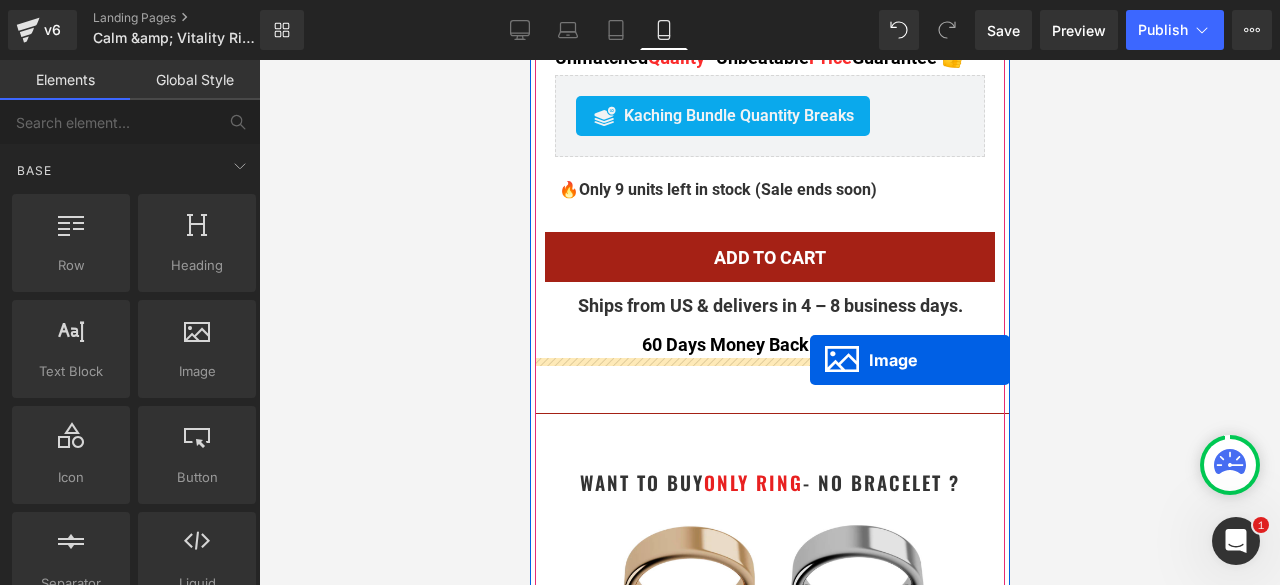 drag, startPoint x: 740, startPoint y: 425, endPoint x: 809, endPoint y: 360, distance: 94.79452 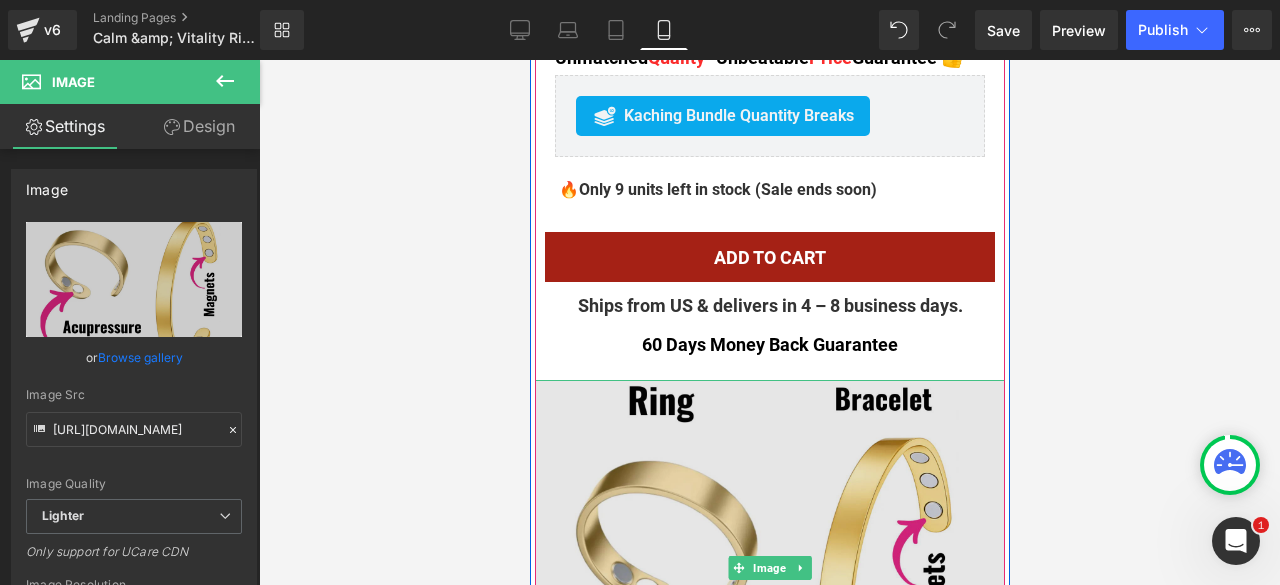 click at bounding box center (769, 568) 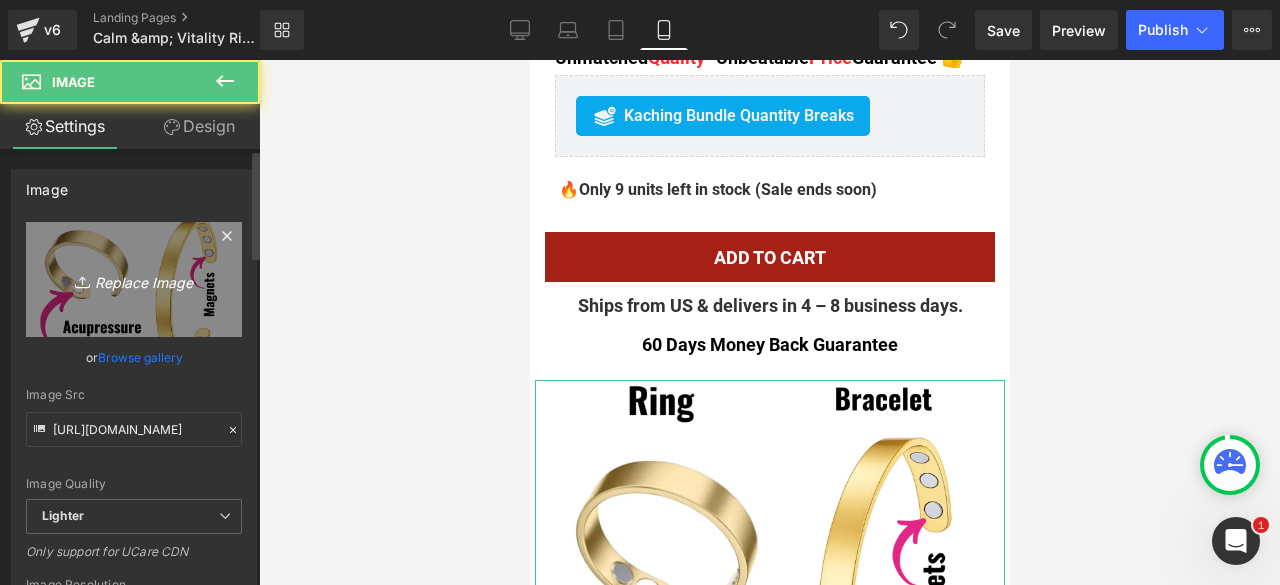 click on "Replace Image" at bounding box center (134, 279) 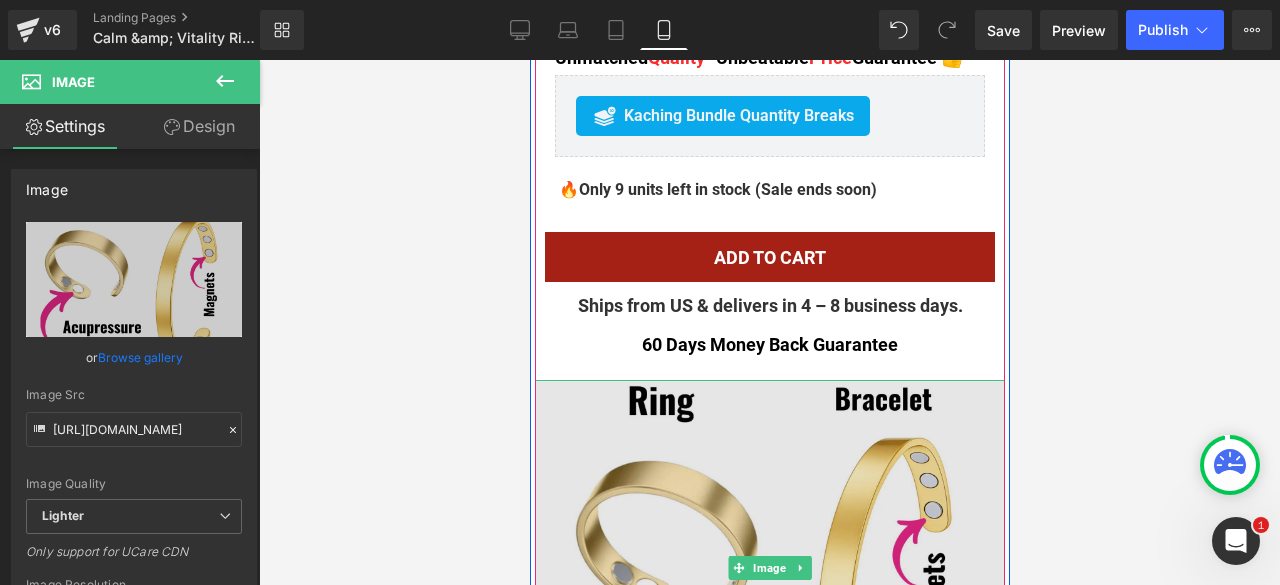 click at bounding box center (769, 568) 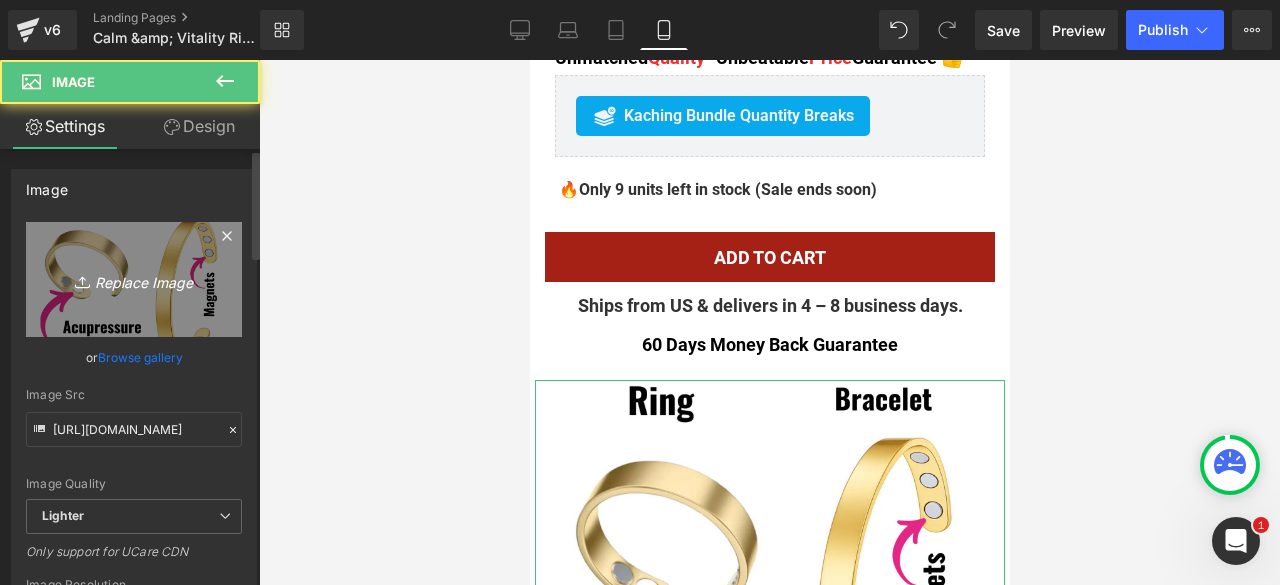 click on "Replace Image" at bounding box center (134, 279) 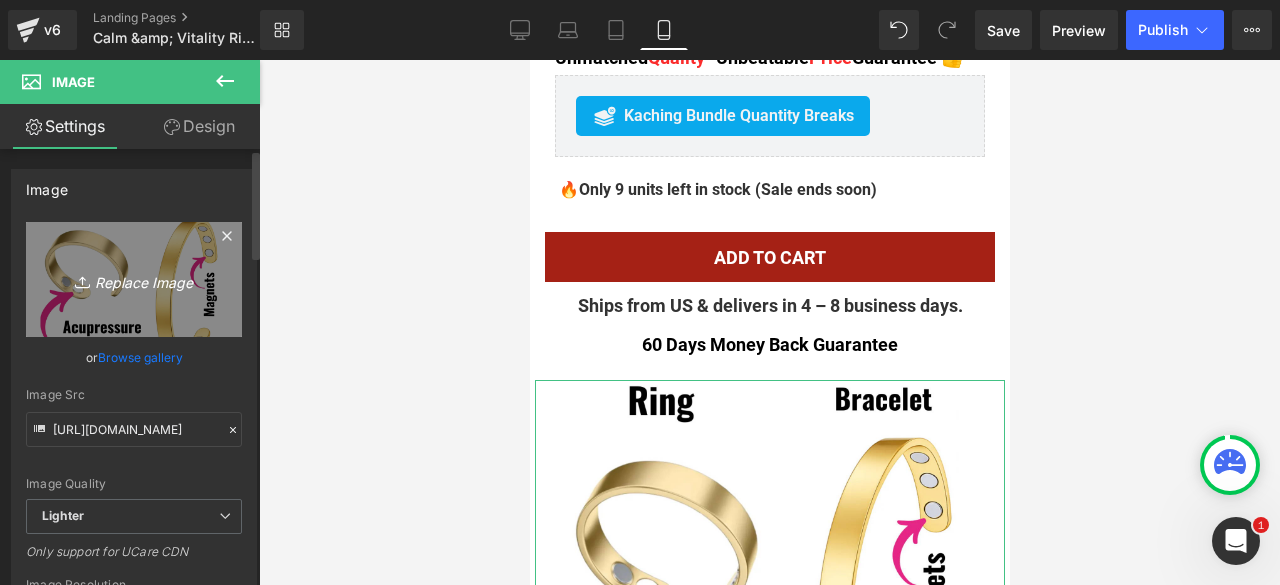 click on "Replace Image" at bounding box center (134, 279) 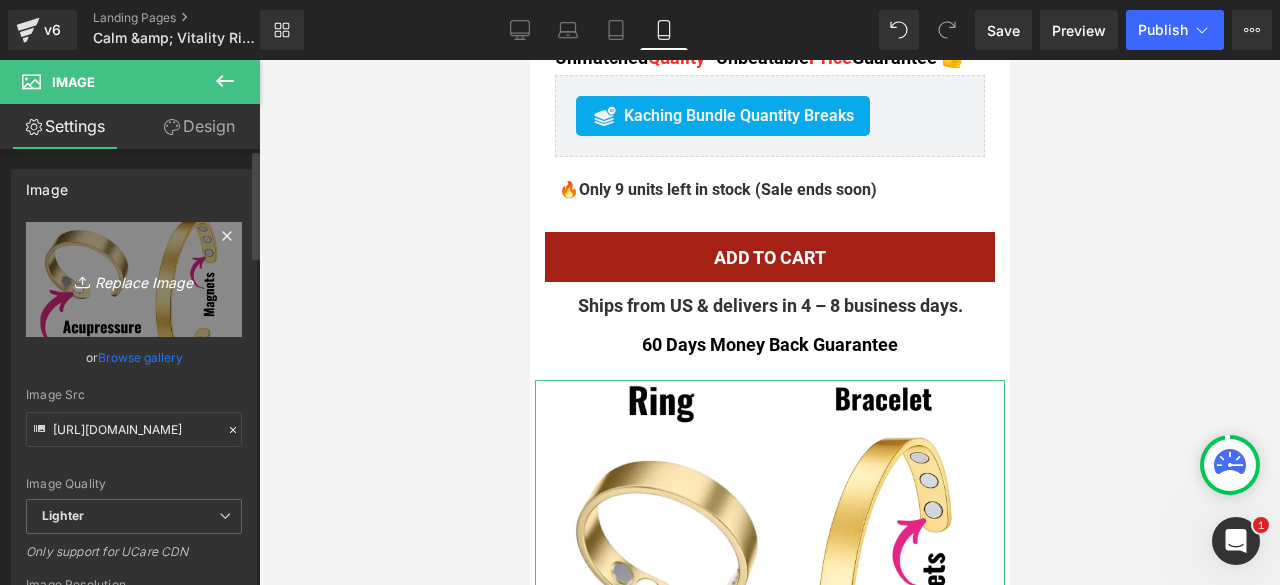type on "C:\fakepath\Untitled design - 2025-07-18T195506.248.png" 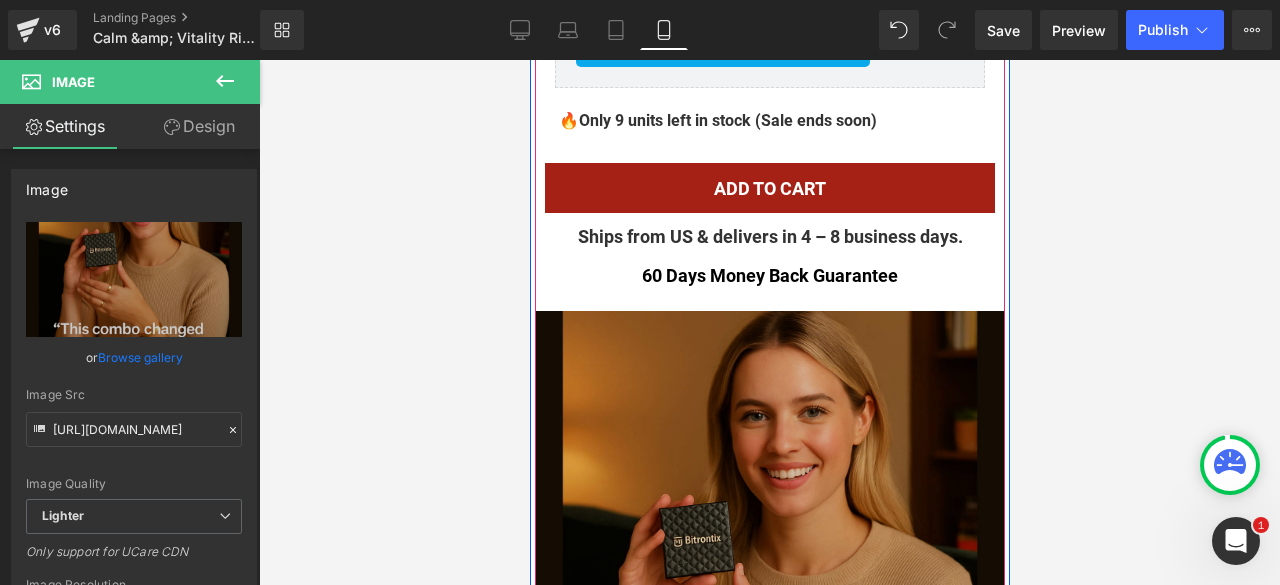 scroll, scrollTop: 1547, scrollLeft: 0, axis: vertical 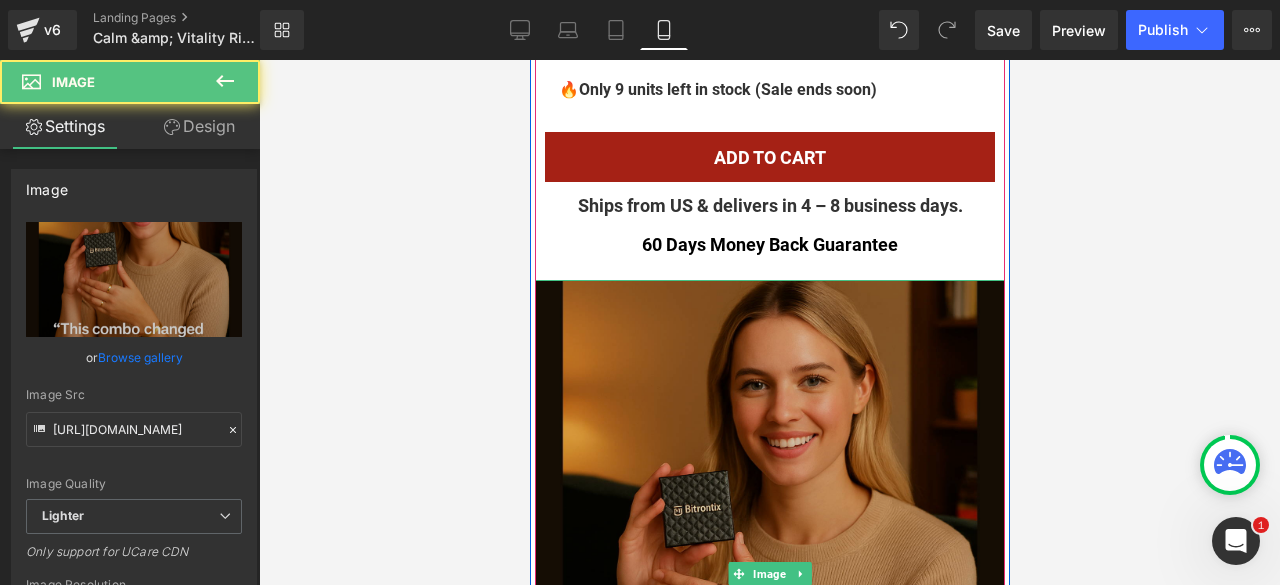 click at bounding box center [769, 574] 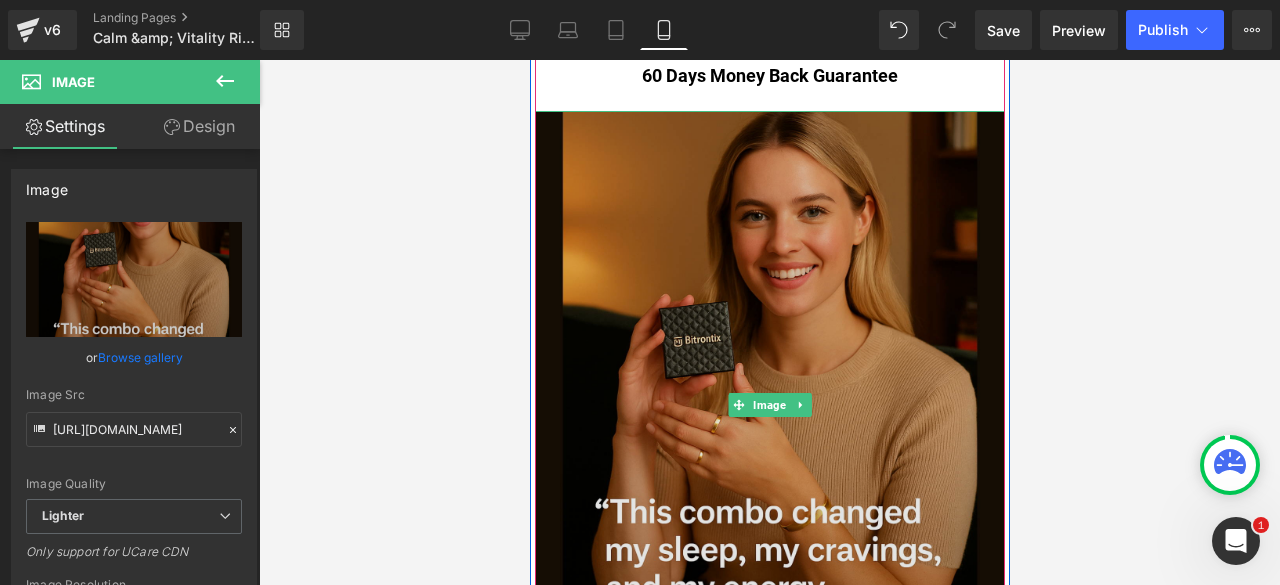 scroll, scrollTop: 1747, scrollLeft: 0, axis: vertical 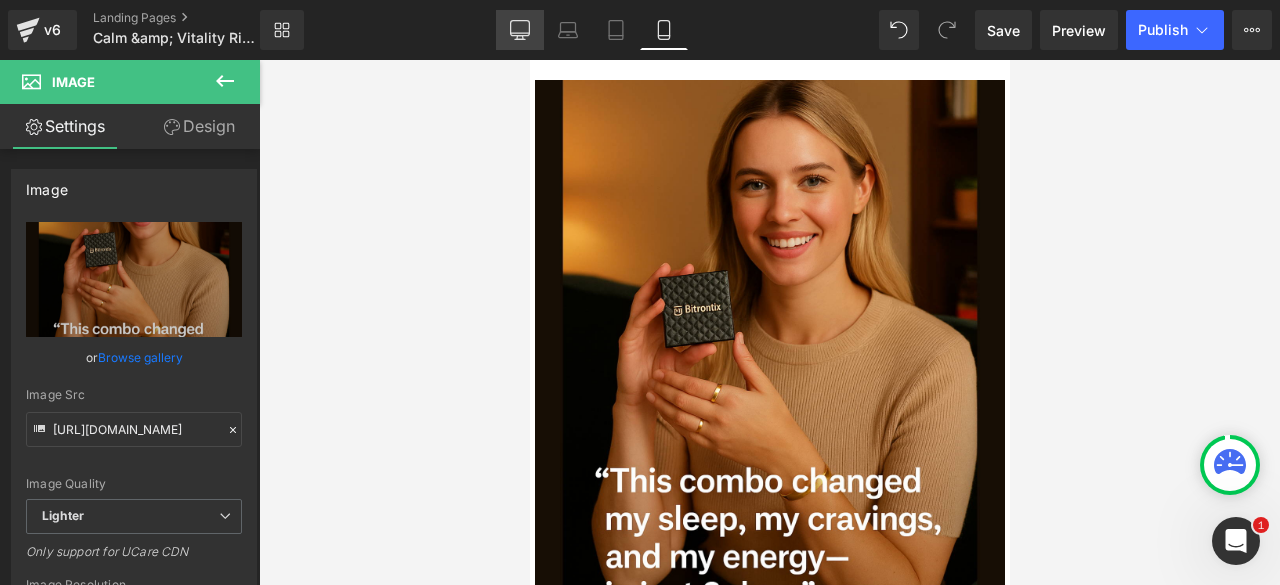 click 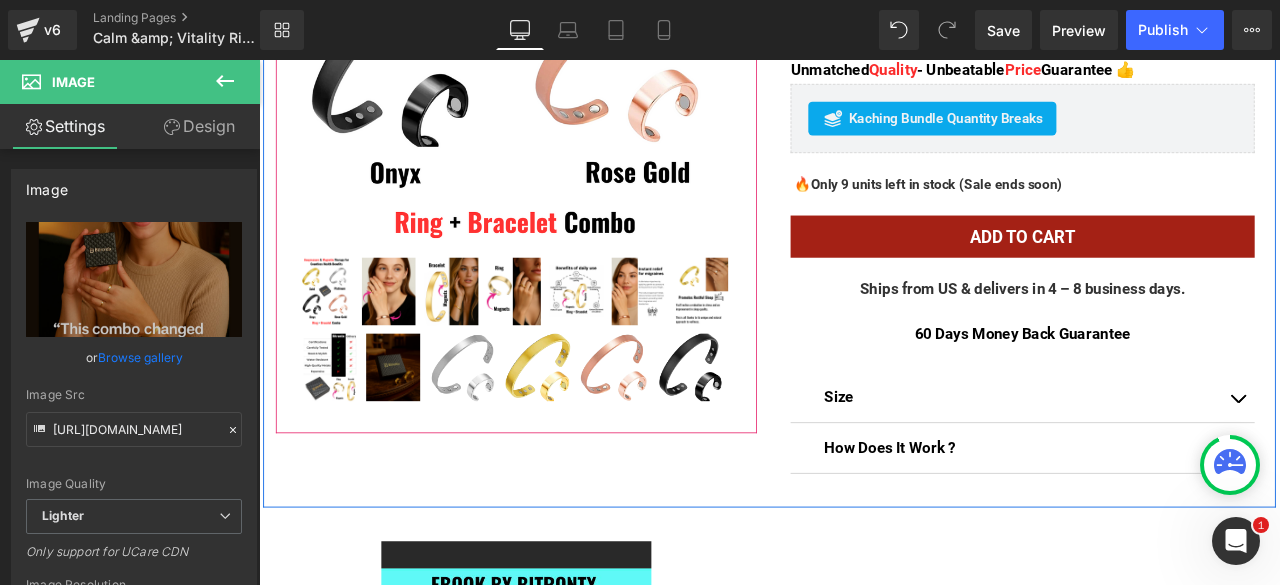 scroll, scrollTop: 700, scrollLeft: 0, axis: vertical 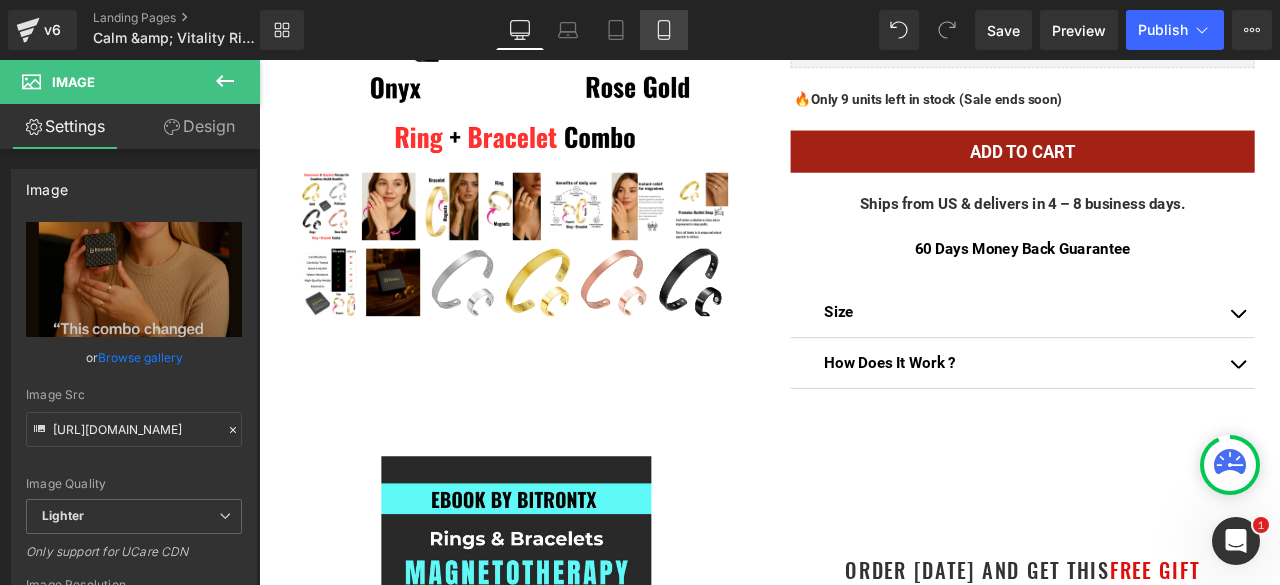click 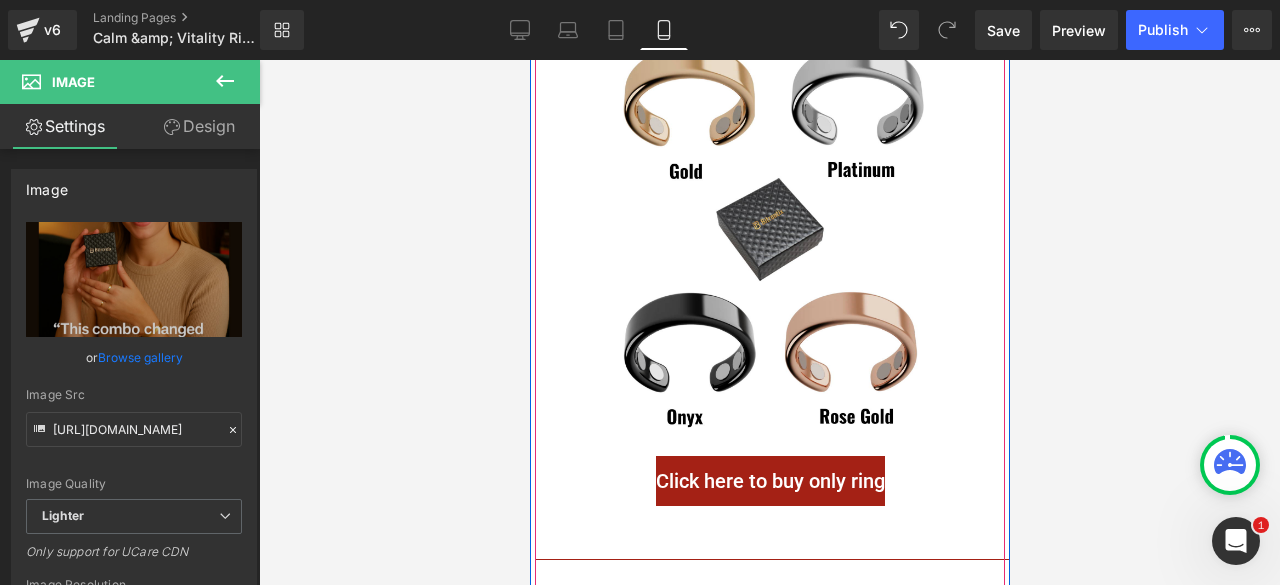 scroll, scrollTop: 2286, scrollLeft: 0, axis: vertical 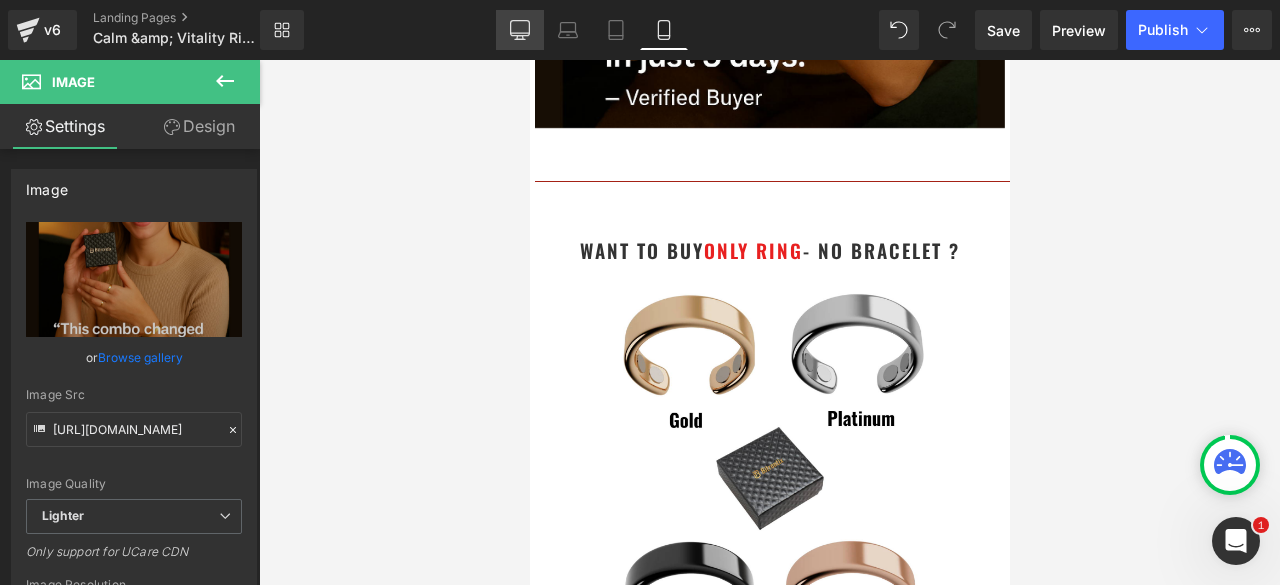 click 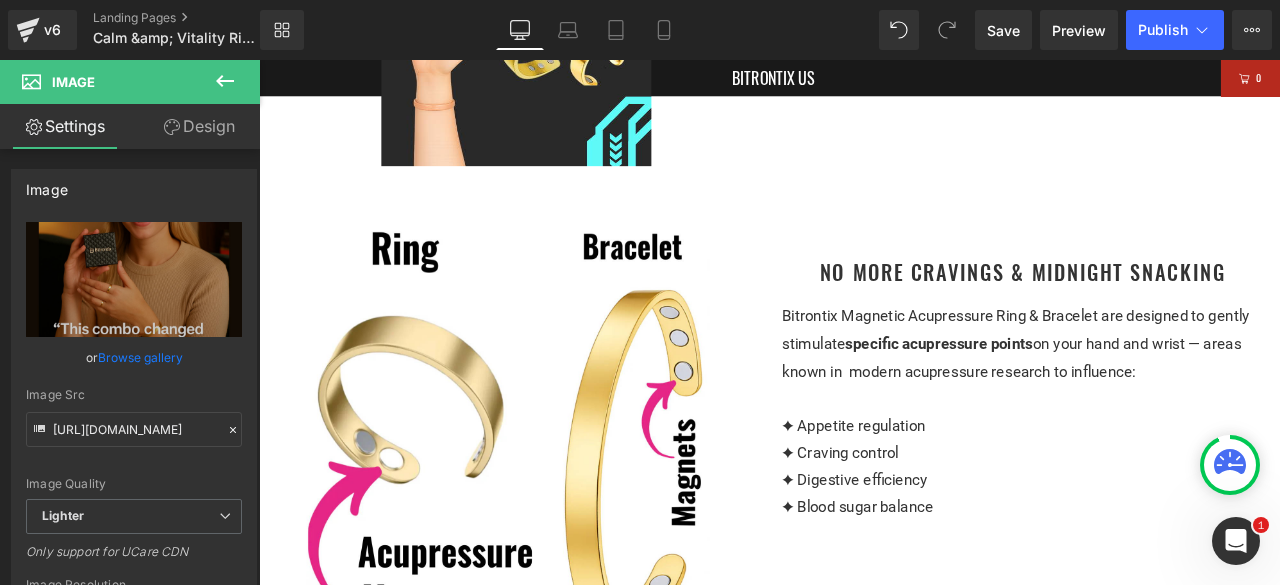 scroll, scrollTop: 1600, scrollLeft: 0, axis: vertical 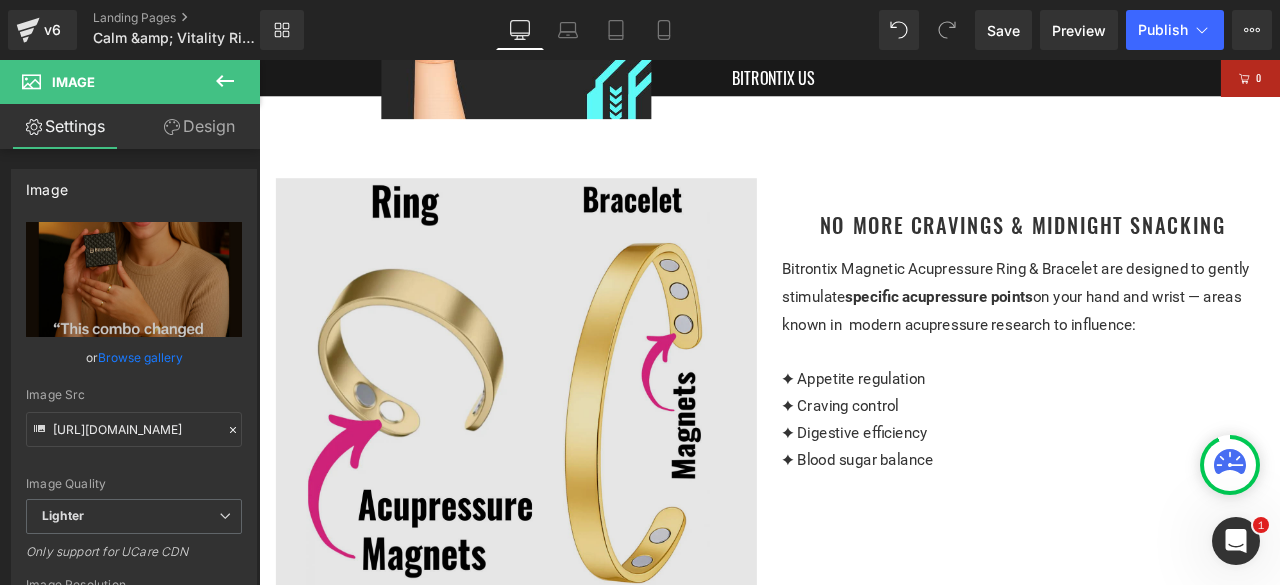 click at bounding box center [564, 450] 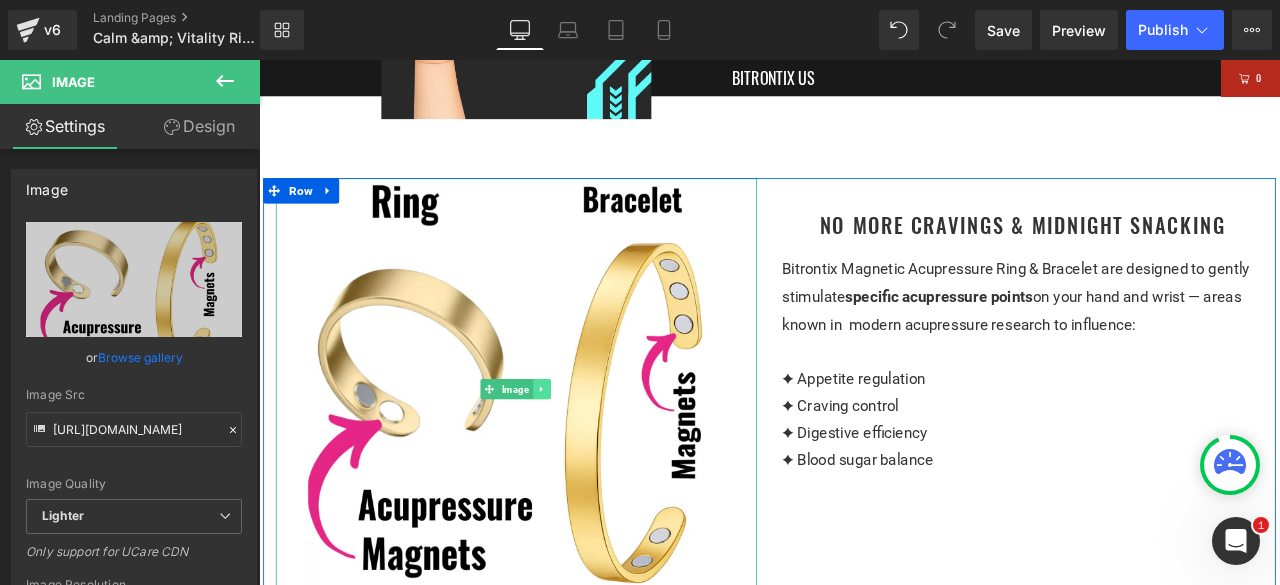 click 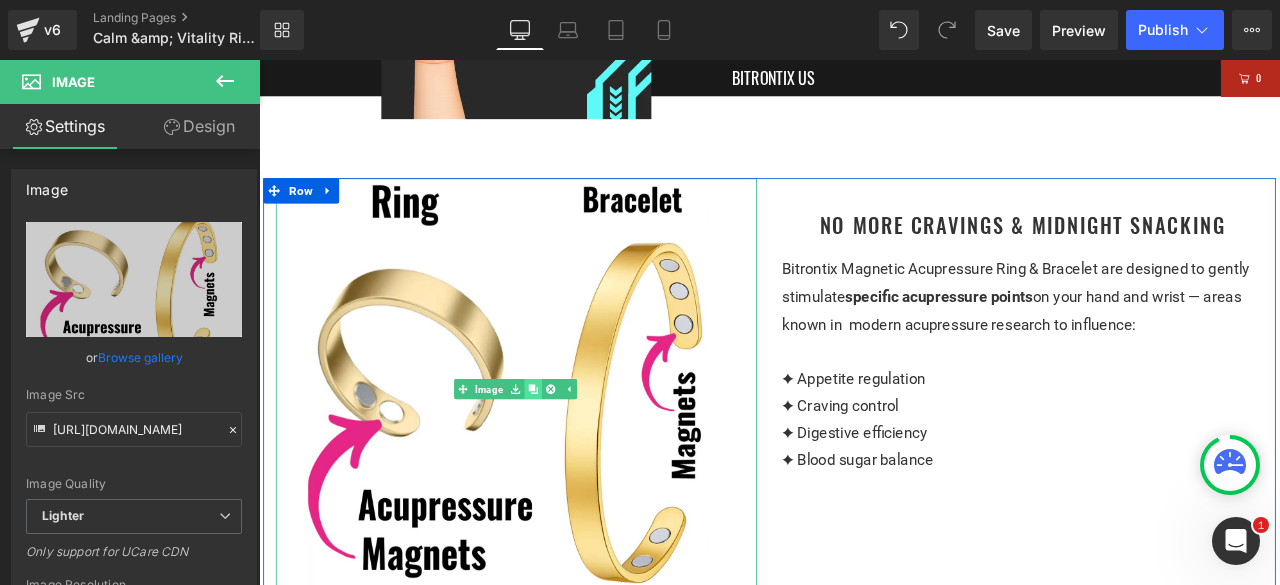 click 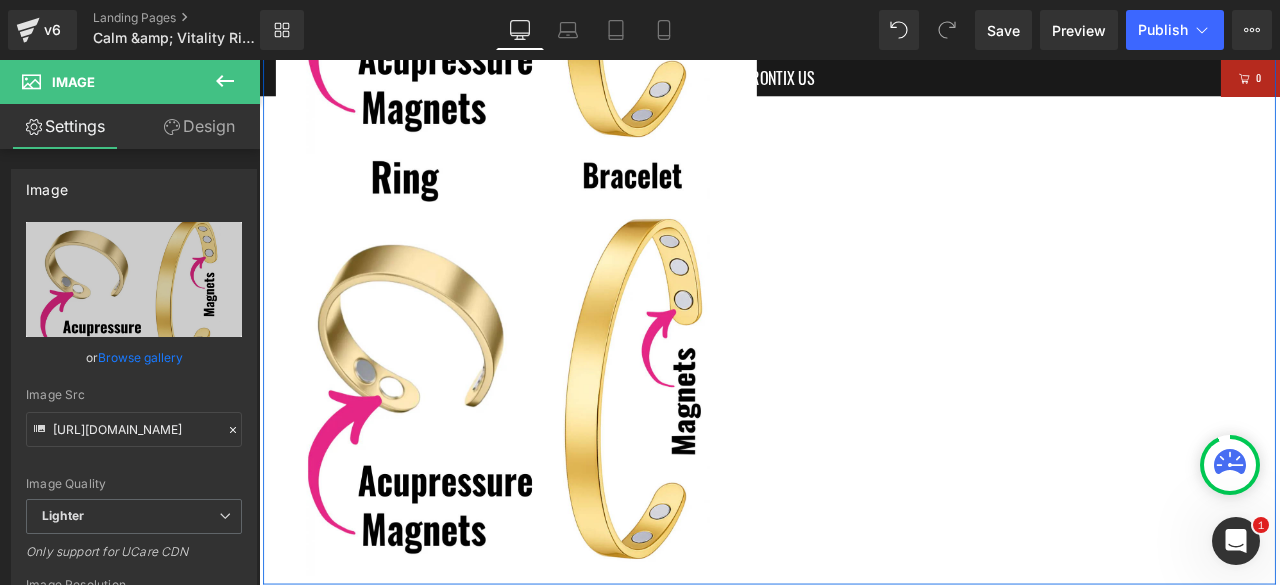 click on "Image         Image         no more cravings & midnight snacking Heading         Bitrontix Magnetic Acupressure Ring & Bracelet are designed to gently stimulate  specific acupressure points  on your hand and wrist — areas known in  modern acupressure research to influence: ✦ Appetite regulation ✦ Craving control ✦ Digestive efficiency ✦ Blood sugar balance Text Block         Row" at bounding box center [864, 177] 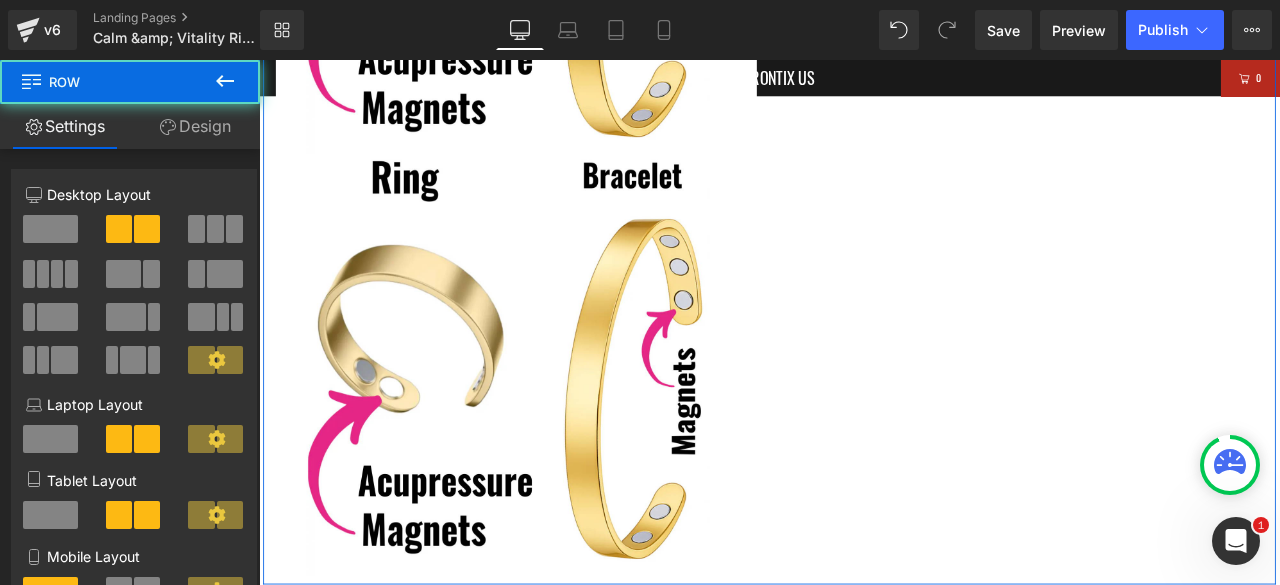 scroll, scrollTop: 2156, scrollLeft: 0, axis: vertical 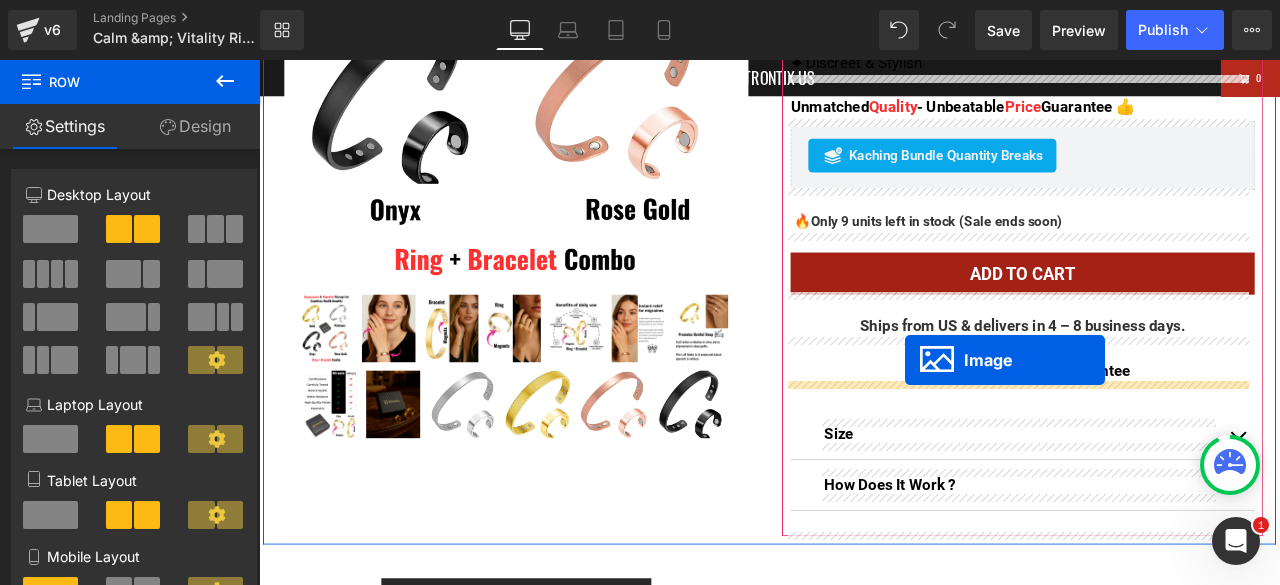 drag, startPoint x: 547, startPoint y: 396, endPoint x: 1024, endPoint y: 415, distance: 477.37827 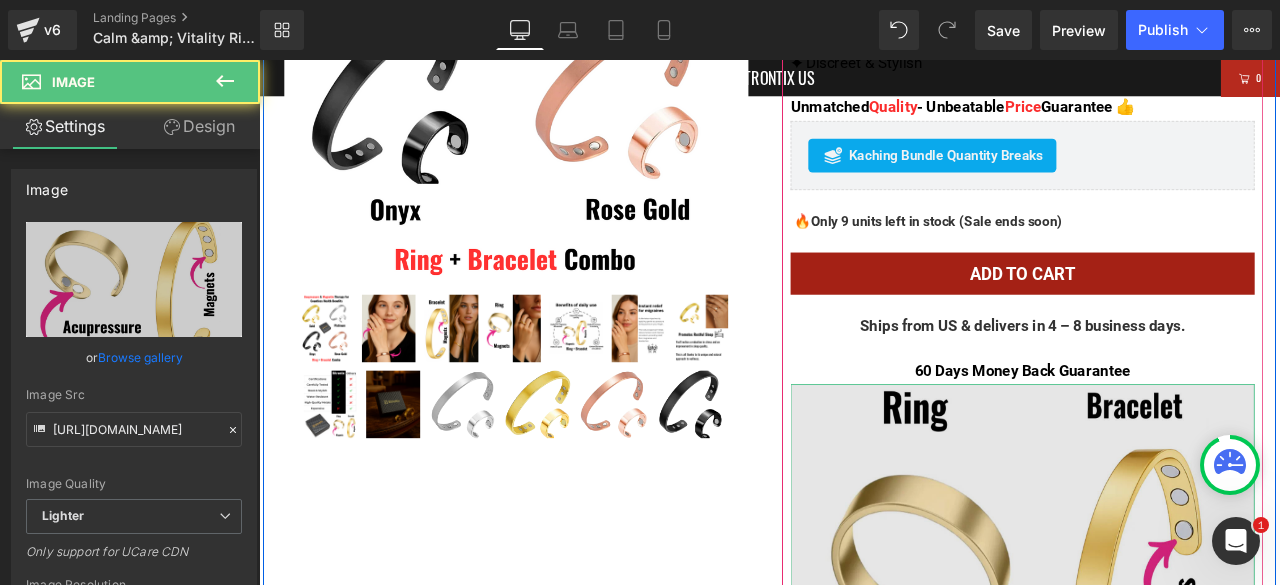 click at bounding box center (1164, 694) 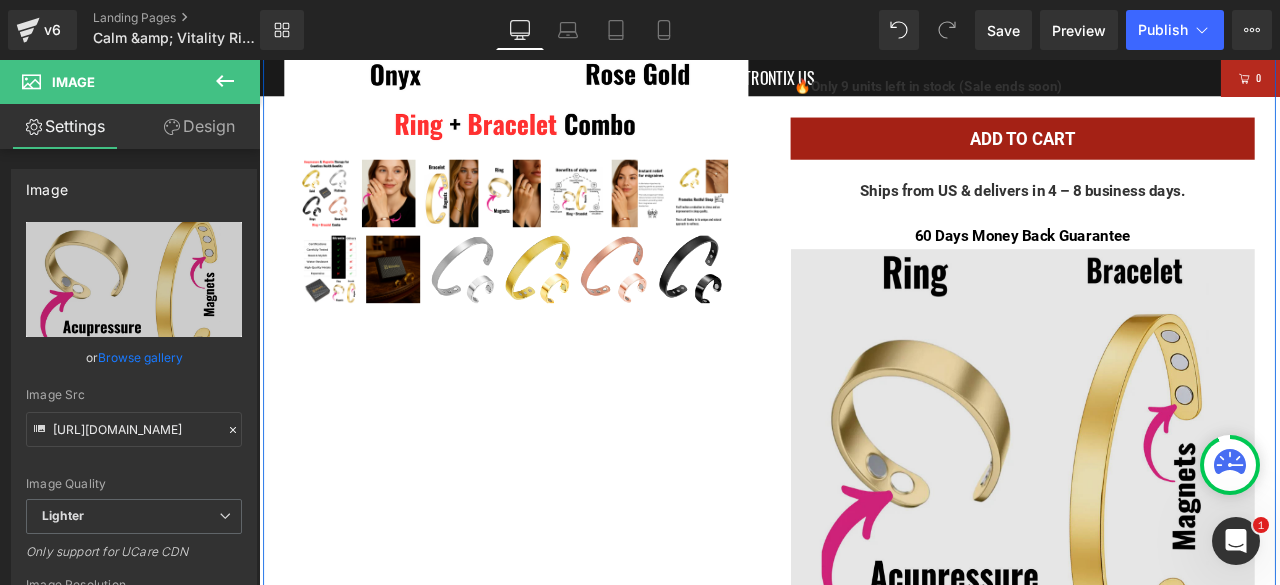 scroll, scrollTop: 656, scrollLeft: 0, axis: vertical 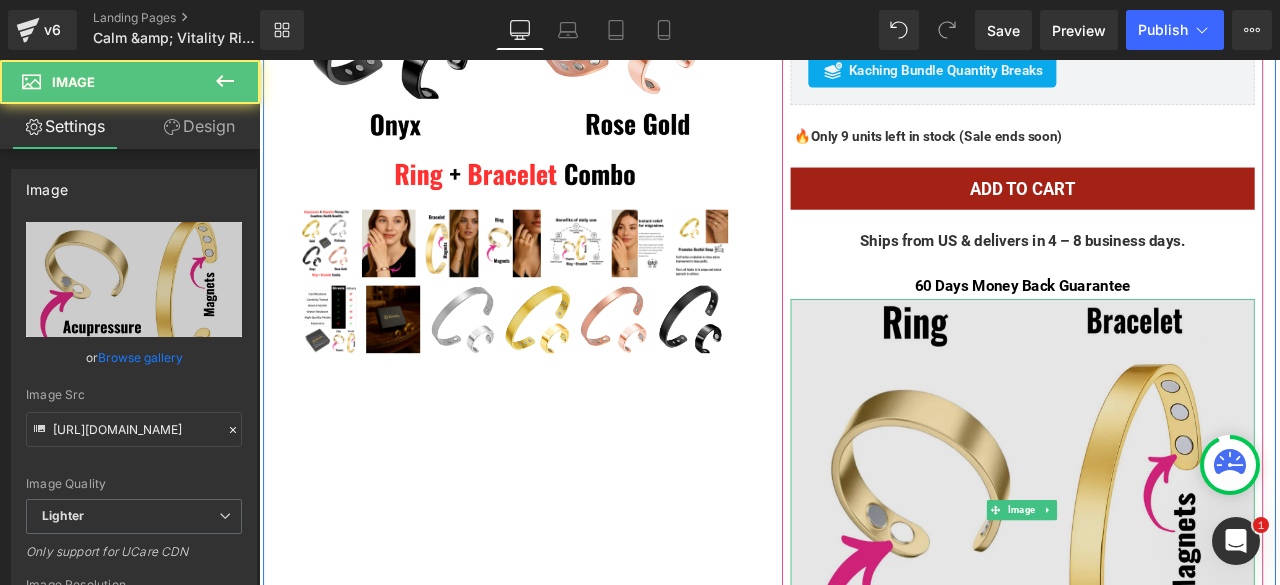 click at bounding box center [1164, 594] 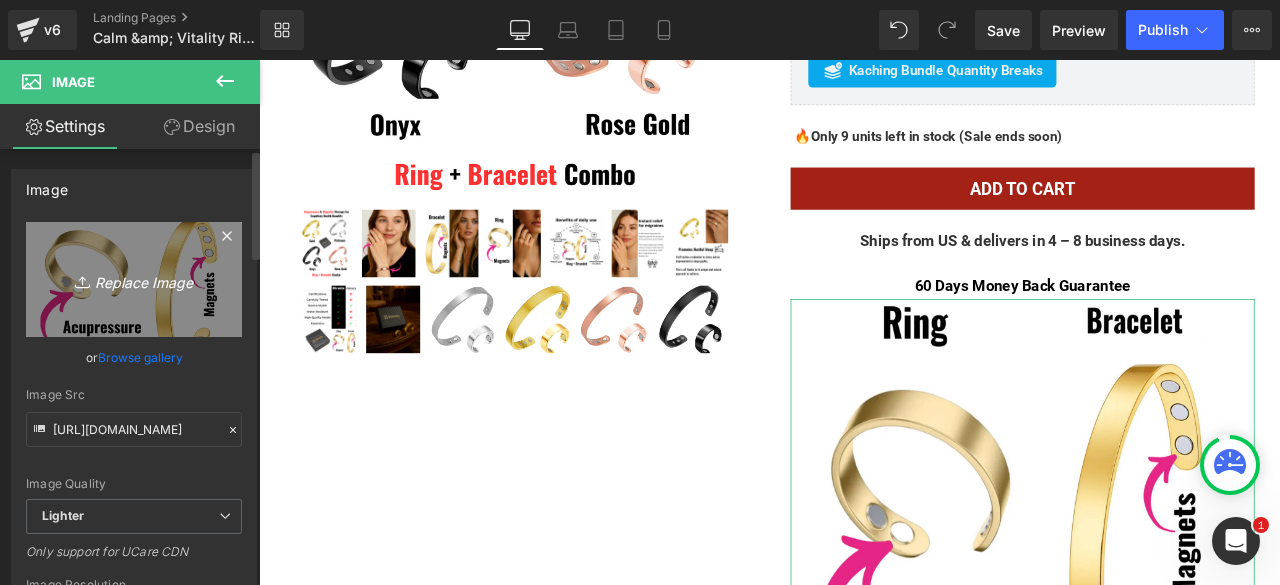click on "Replace Image" at bounding box center [134, 279] 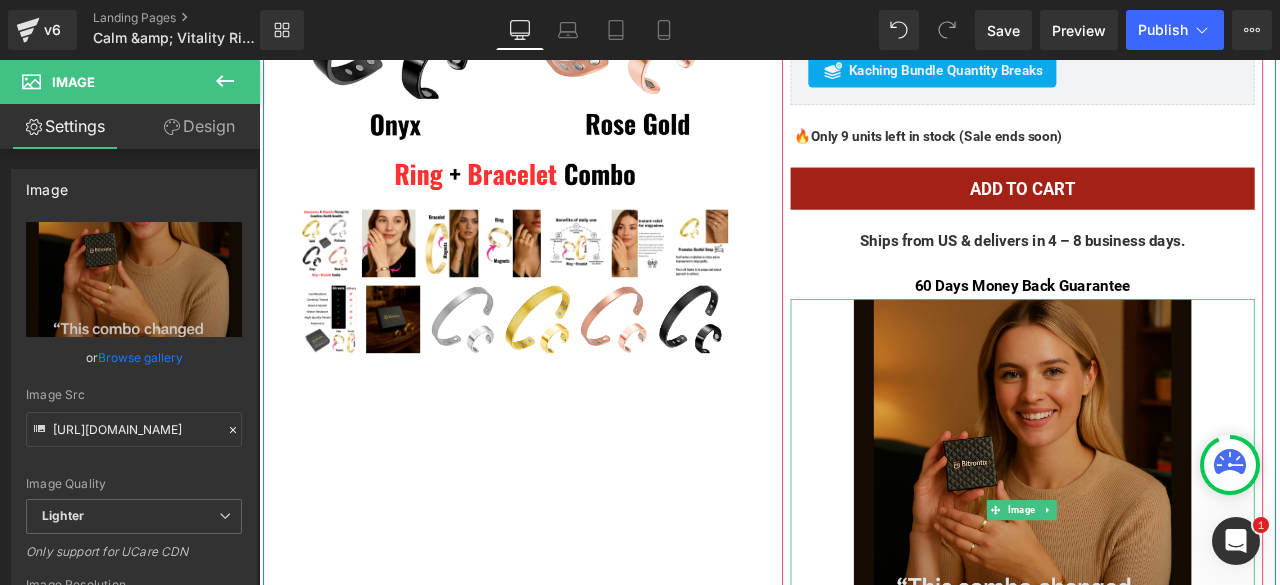 click at bounding box center [1164, 594] 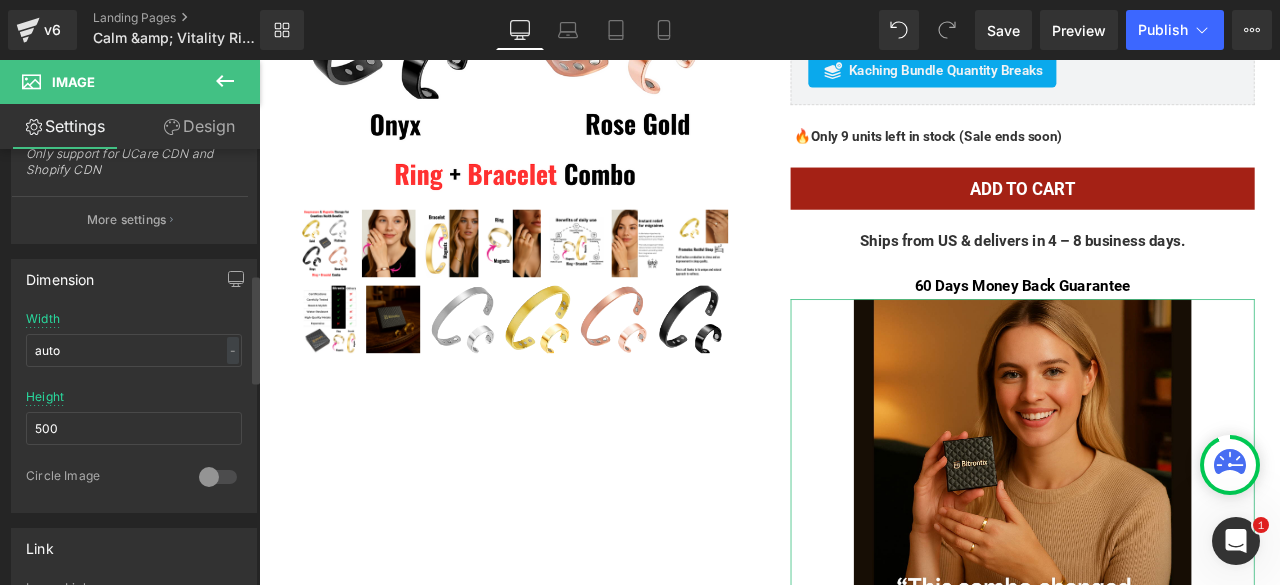 scroll, scrollTop: 500, scrollLeft: 0, axis: vertical 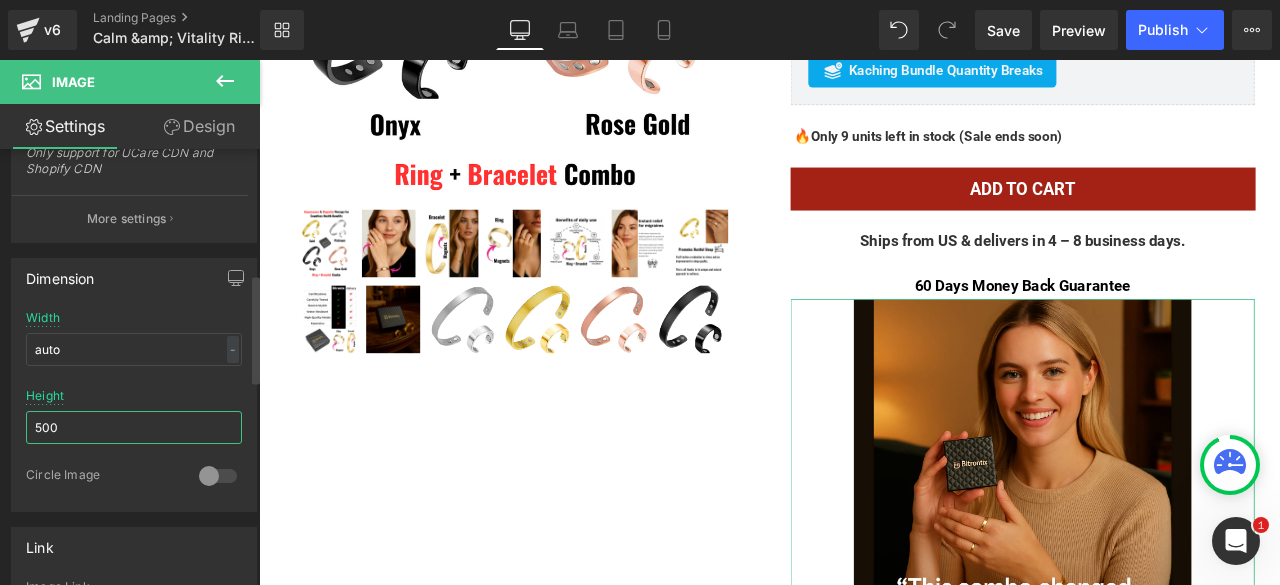 click on "500" at bounding box center (134, 427) 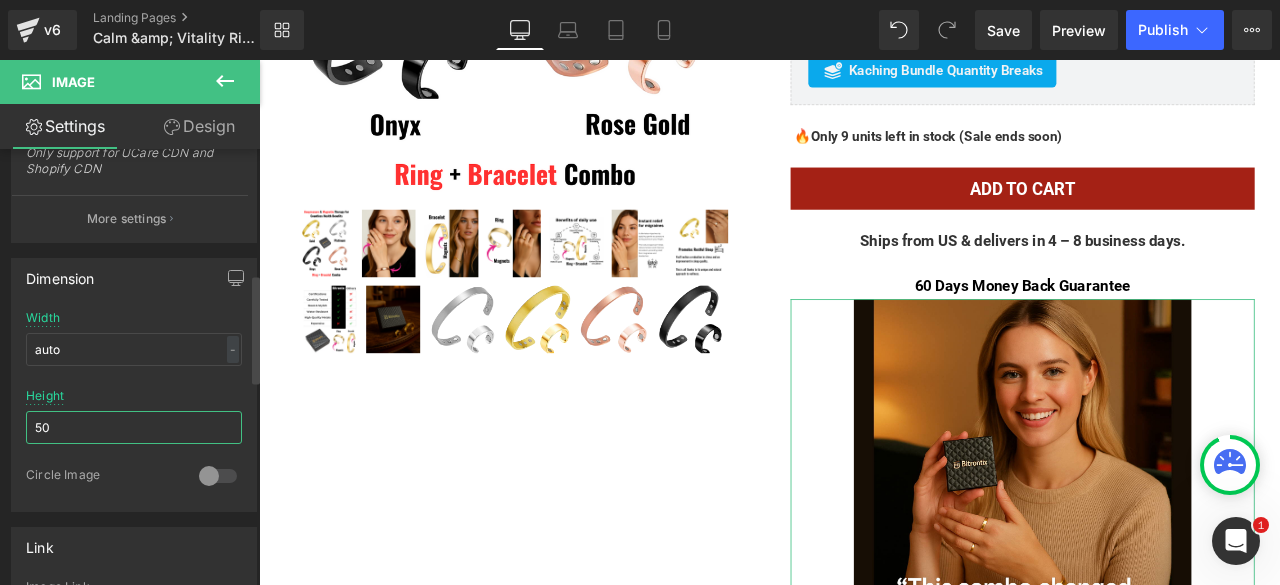 type on "5" 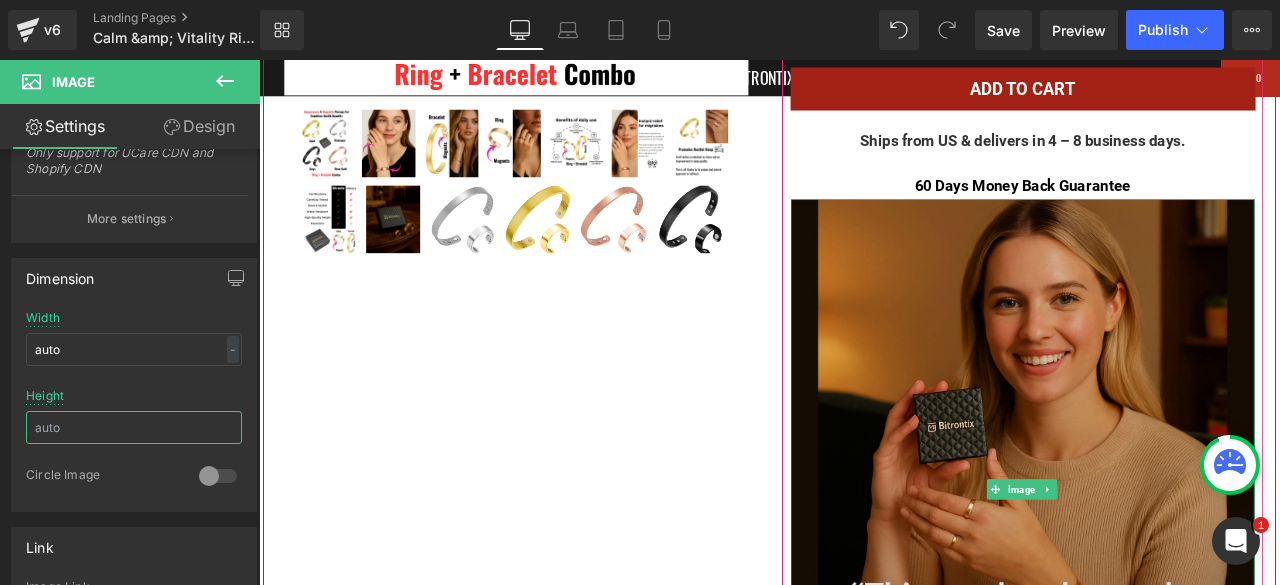 scroll, scrollTop: 756, scrollLeft: 0, axis: vertical 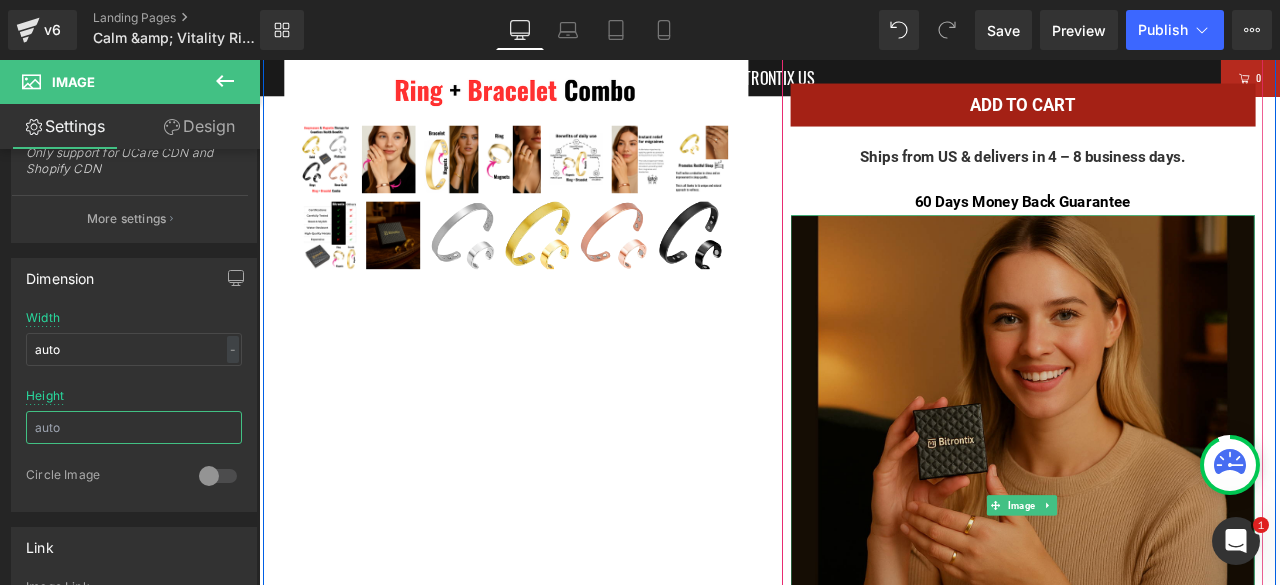 type 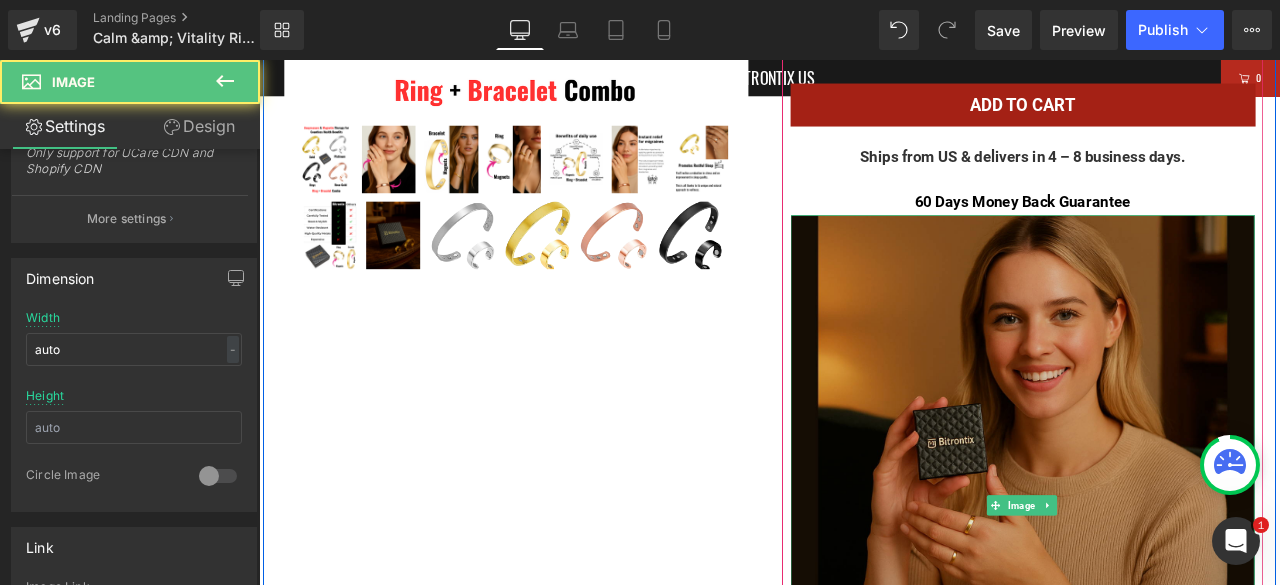 click at bounding box center [1164, 588] 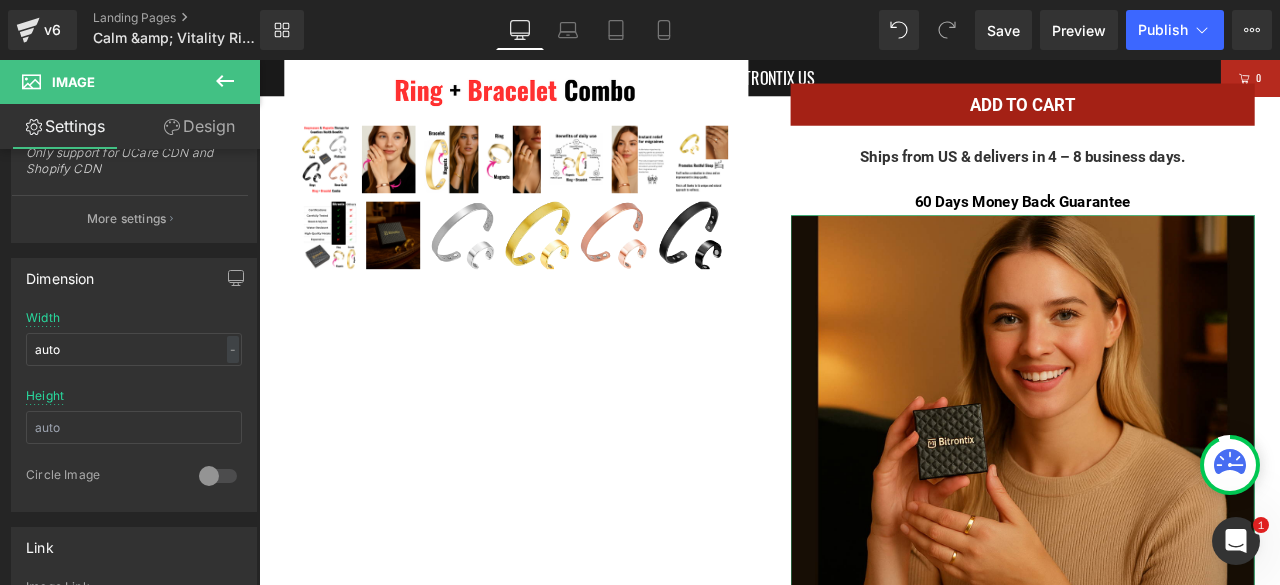 click on "Design" at bounding box center (199, 126) 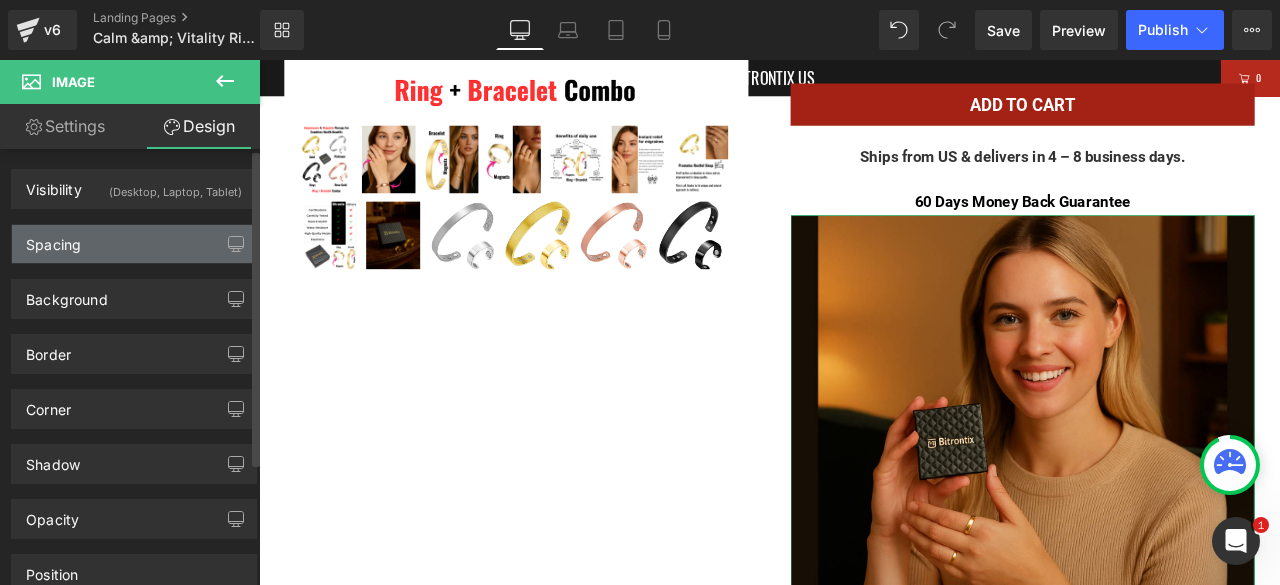 click on "Spacing" at bounding box center (53, 239) 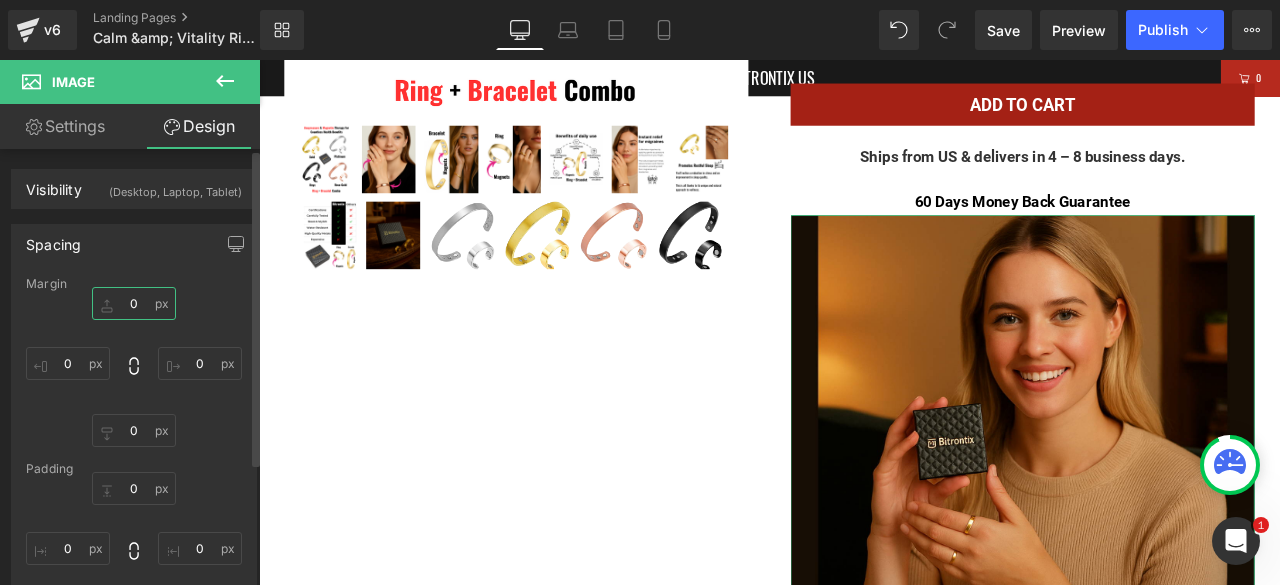 click on "0" at bounding box center (134, 303) 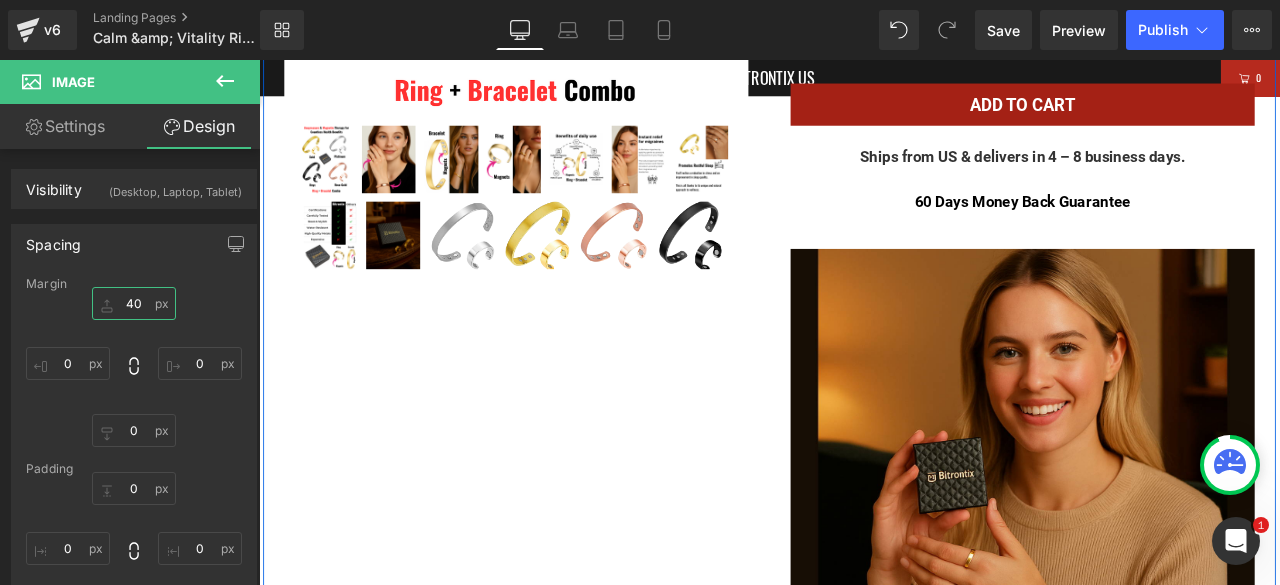 type on "4" 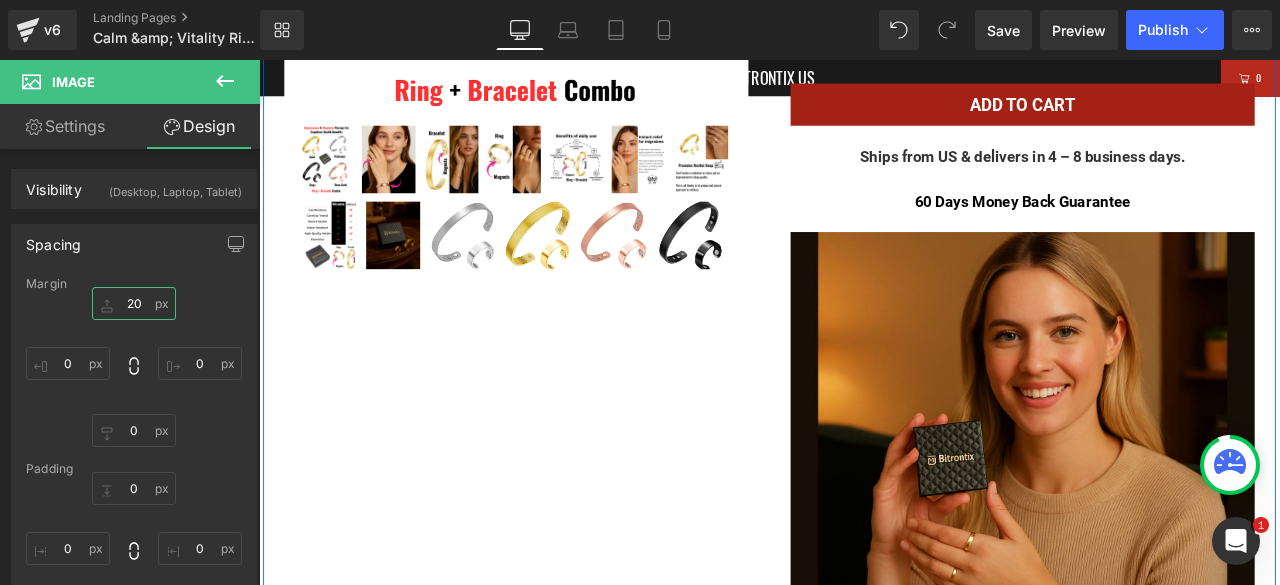 type on "2" 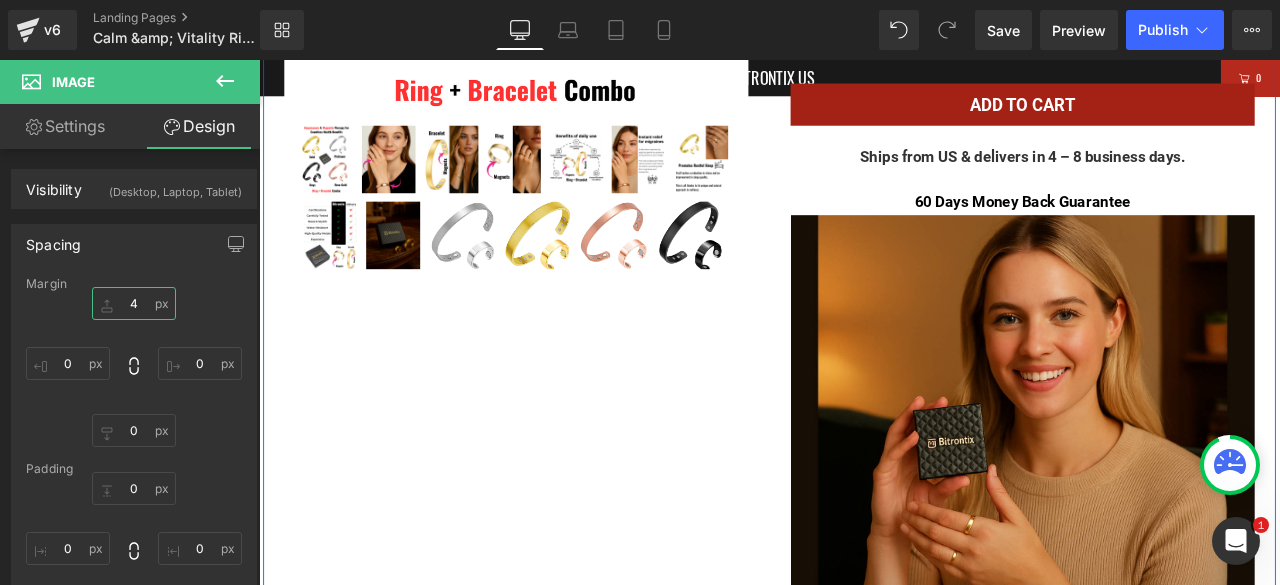 type on "40" 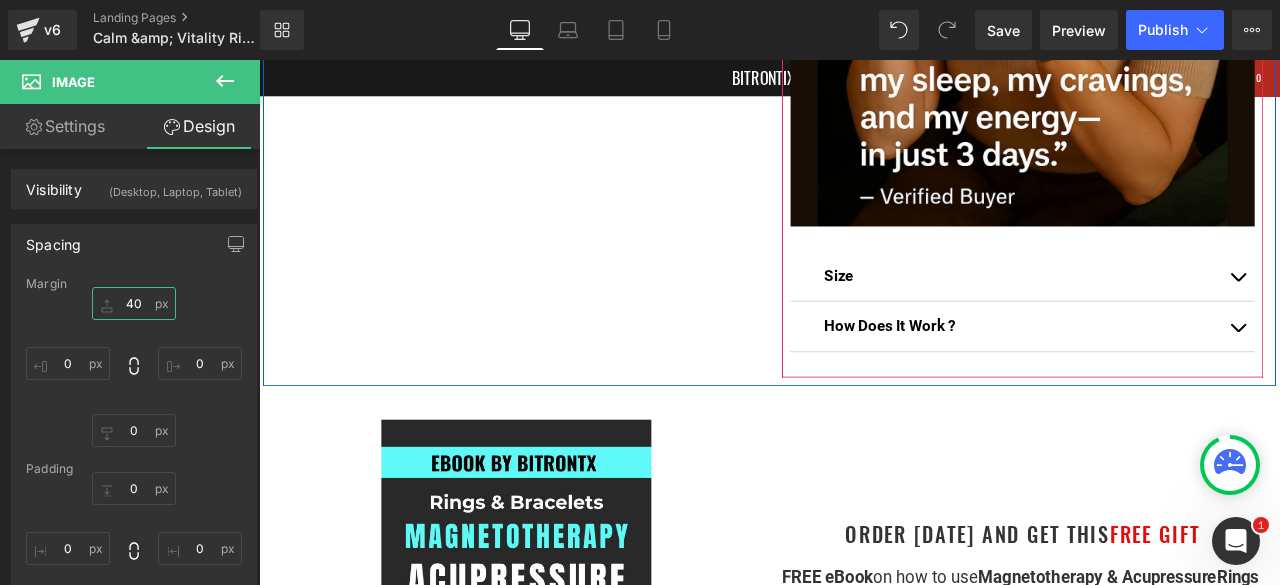 scroll, scrollTop: 1500, scrollLeft: 0, axis: vertical 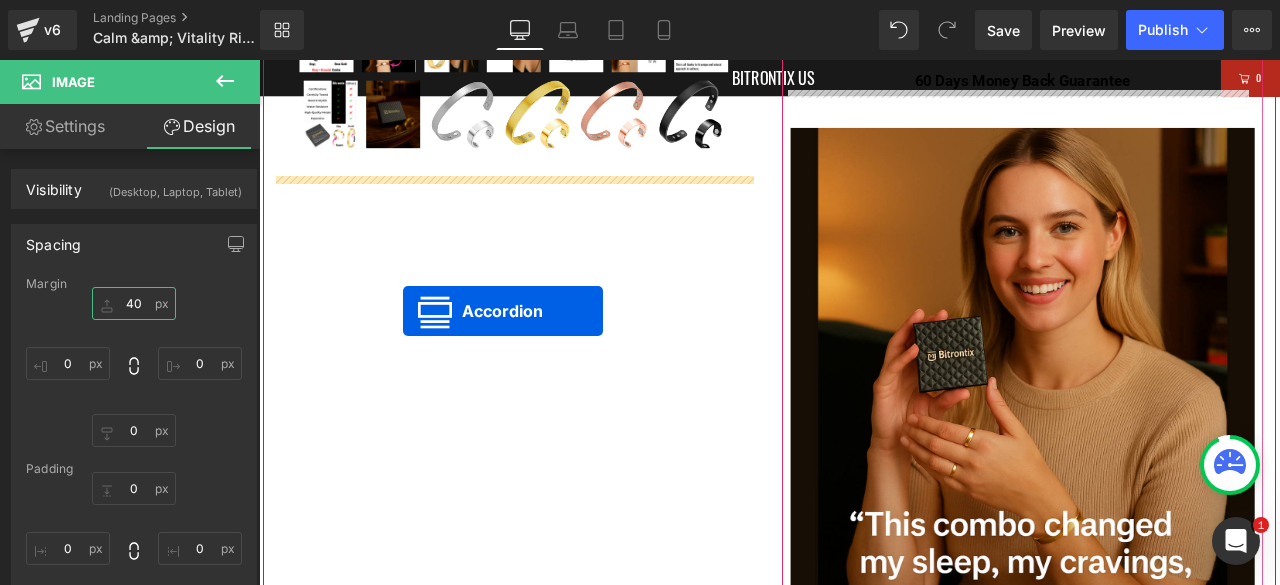drag, startPoint x: 1142, startPoint y: 268, endPoint x: 430, endPoint y: 357, distance: 717.54095 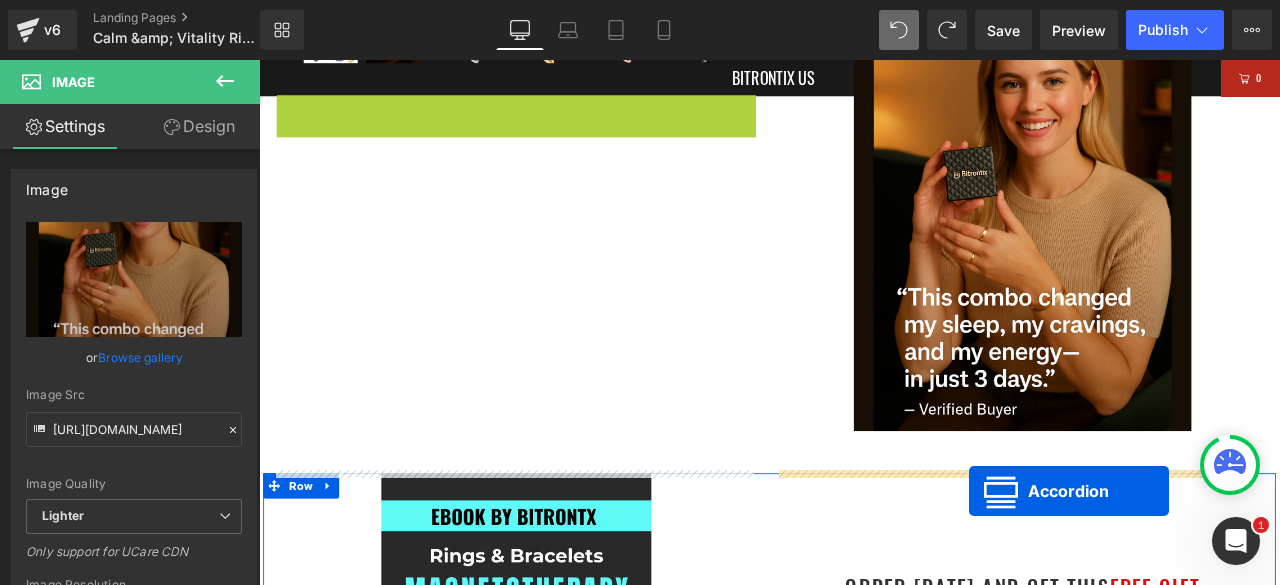 scroll, scrollTop: 1040, scrollLeft: 0, axis: vertical 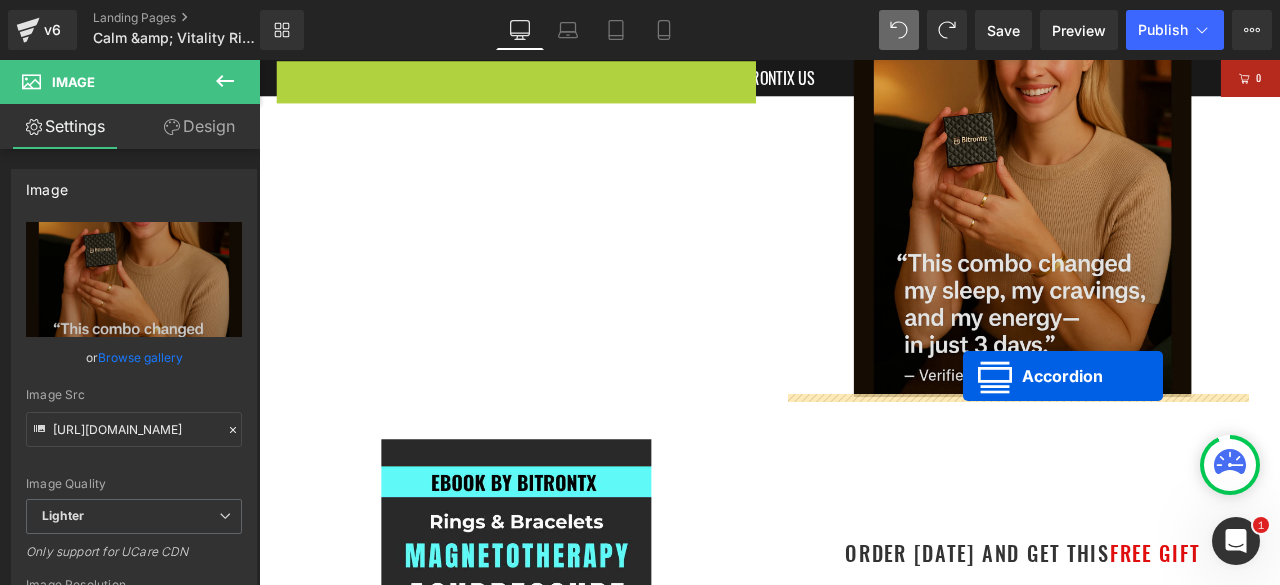 drag, startPoint x: 520, startPoint y: 241, endPoint x: 1093, endPoint y: 434, distance: 604.6305 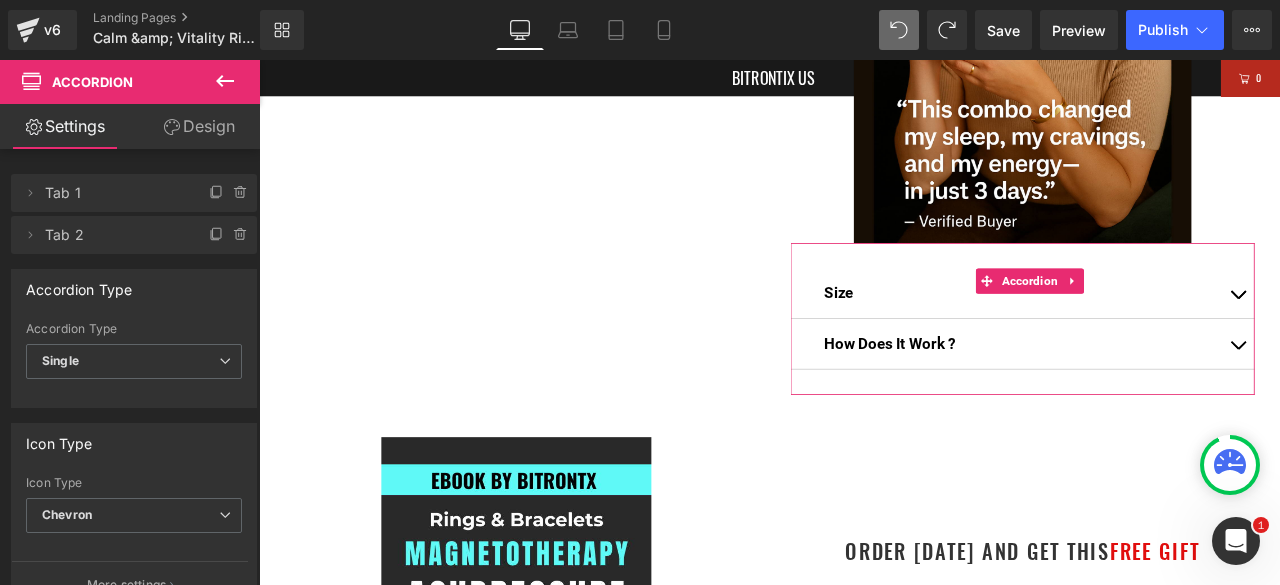 scroll, scrollTop: 1340, scrollLeft: 0, axis: vertical 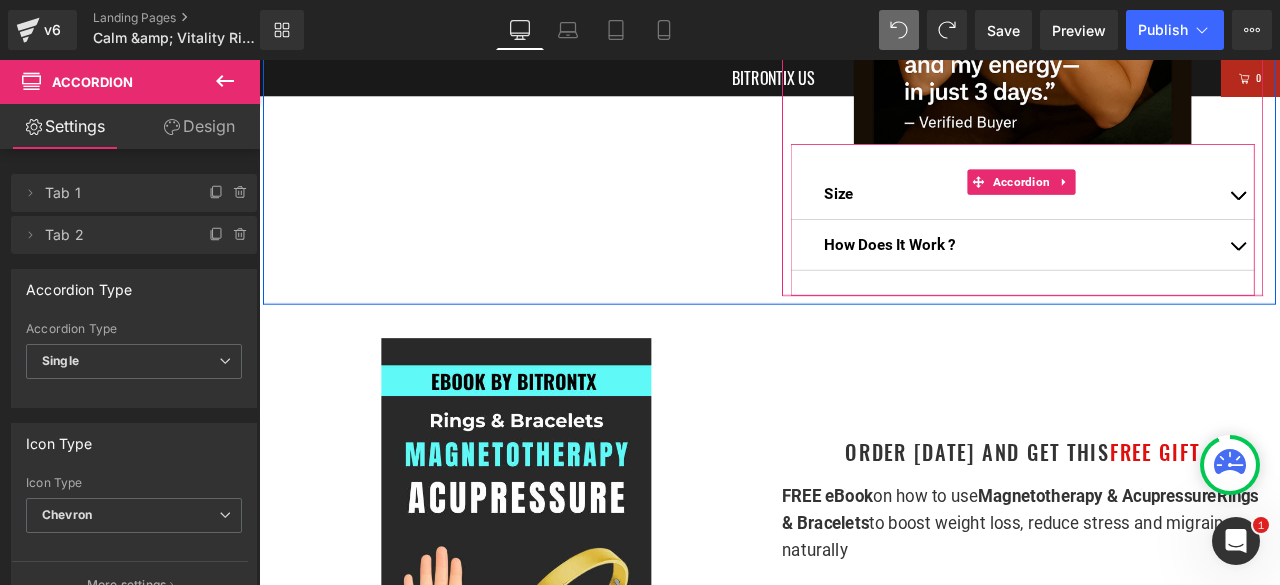 click at bounding box center (1419, 226) 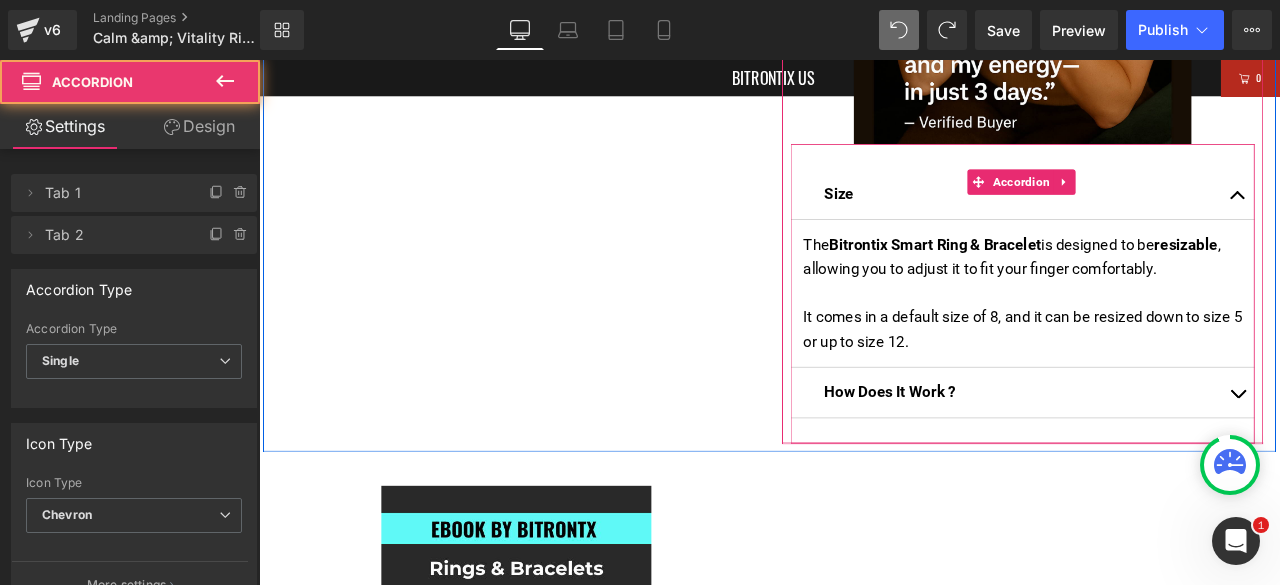 click at bounding box center (1419, 219) 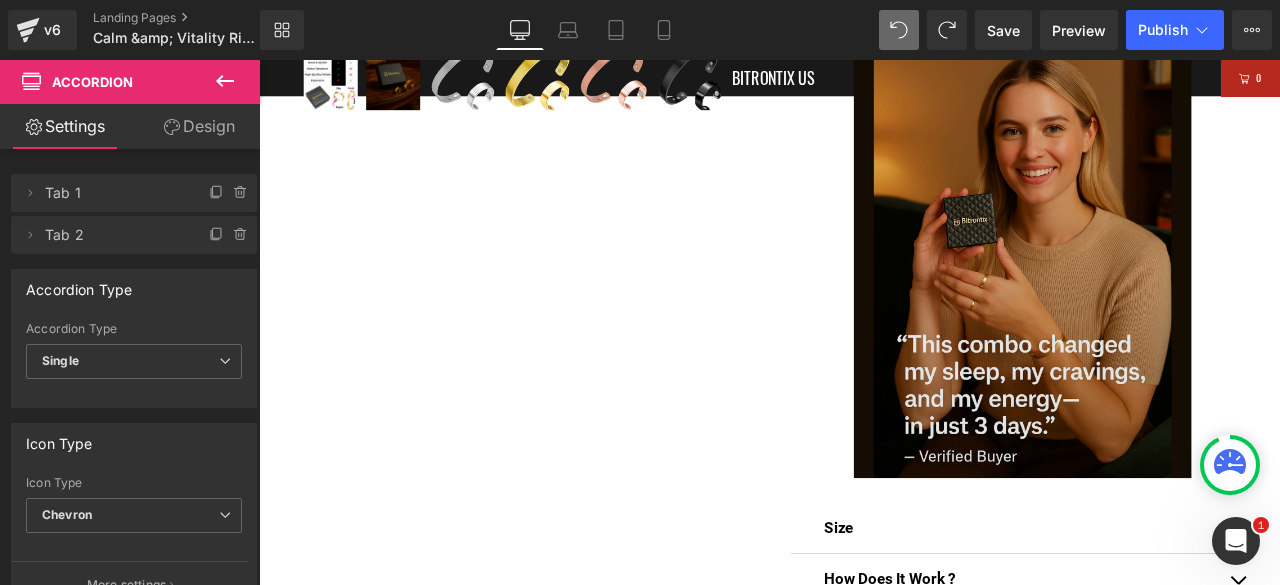 scroll, scrollTop: 940, scrollLeft: 0, axis: vertical 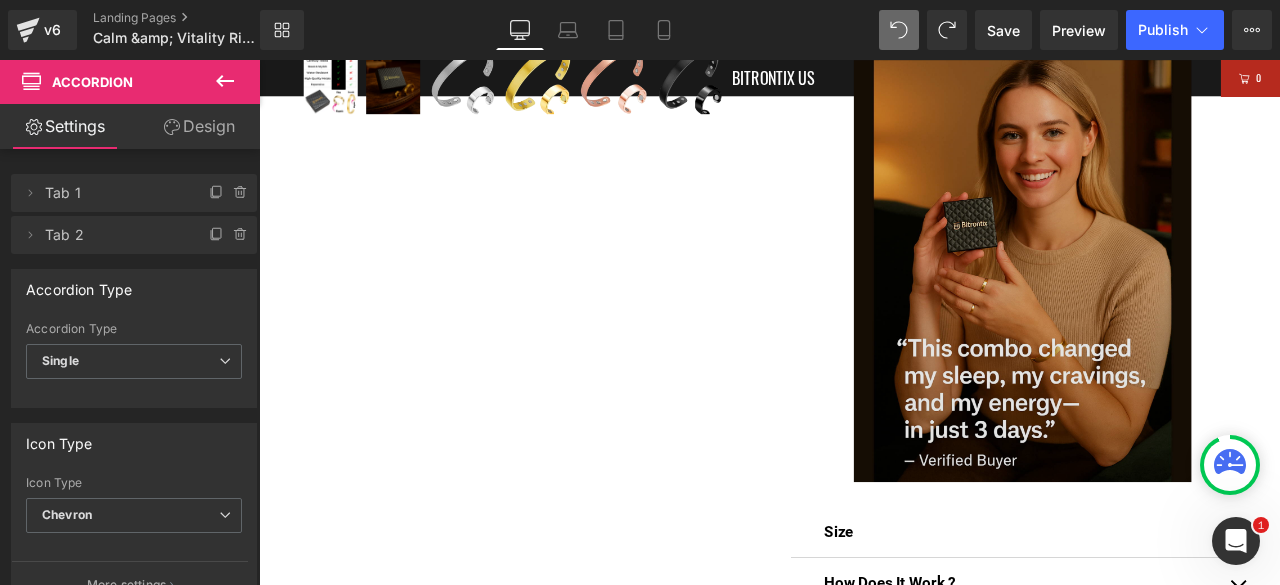 click at bounding box center [1164, 310] 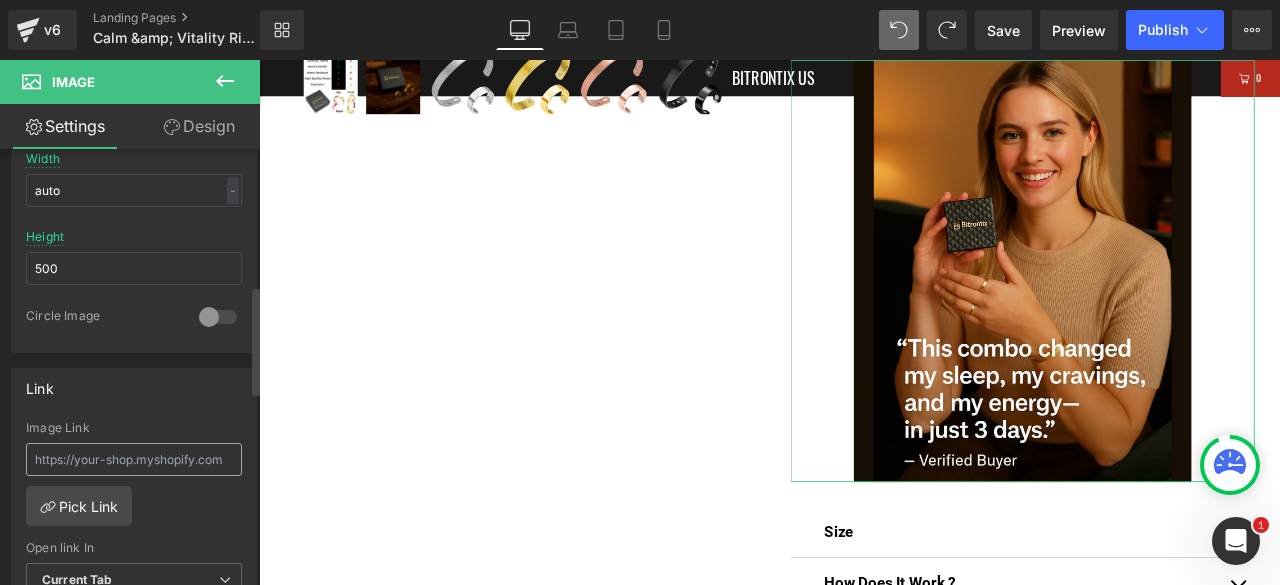 scroll, scrollTop: 700, scrollLeft: 0, axis: vertical 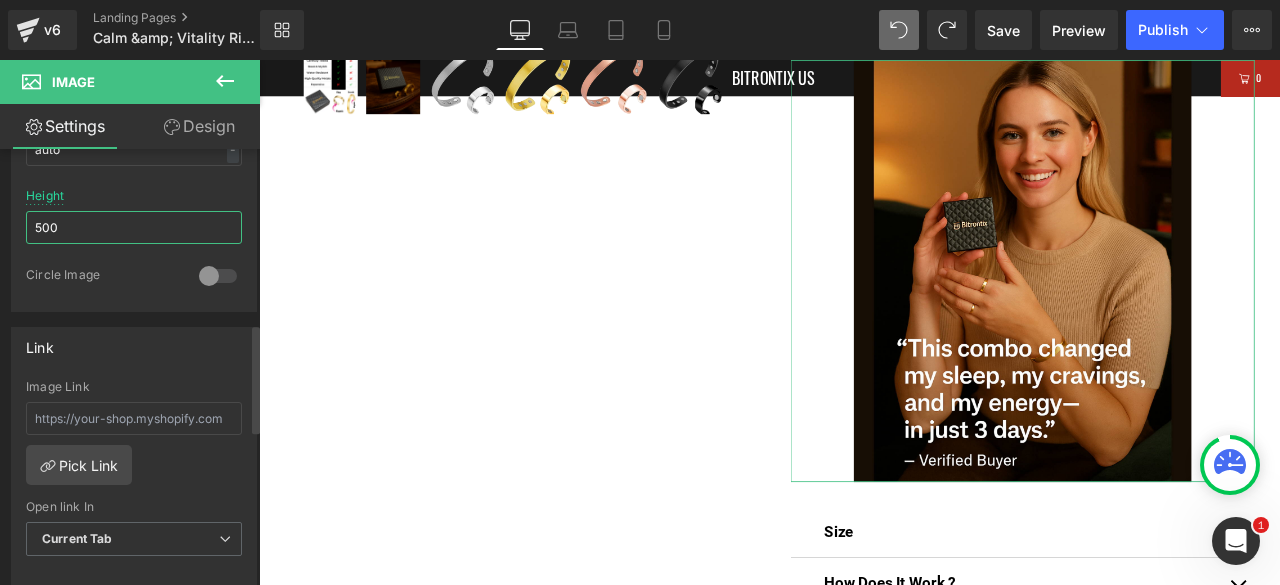 drag, startPoint x: 96, startPoint y: 208, endPoint x: 0, endPoint y: 227, distance: 97.862144 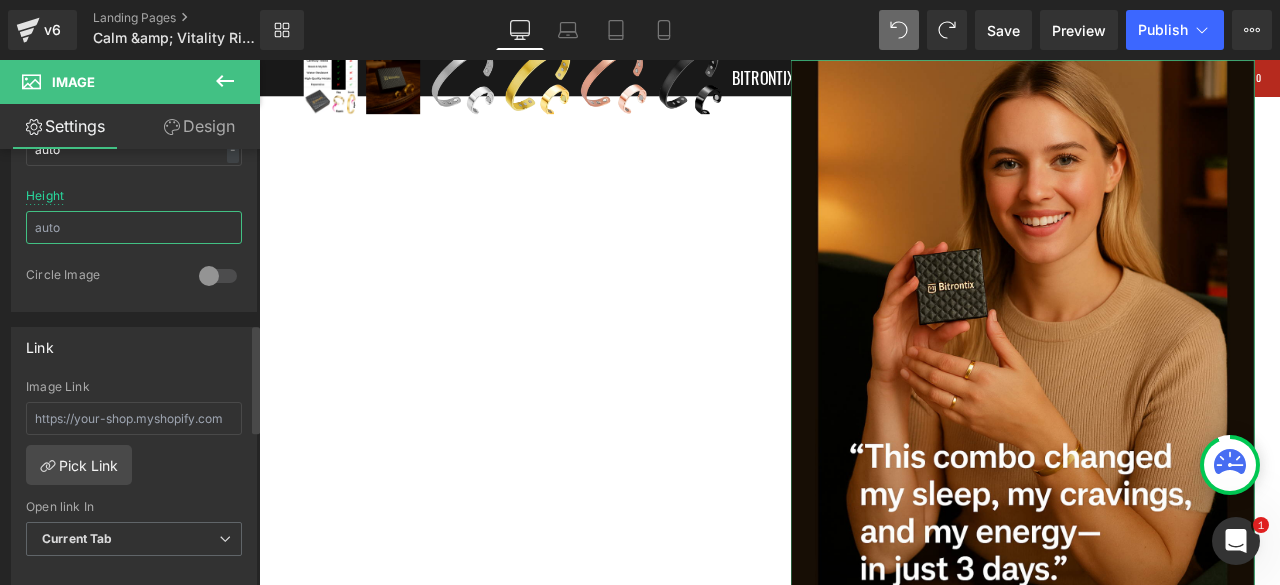 type 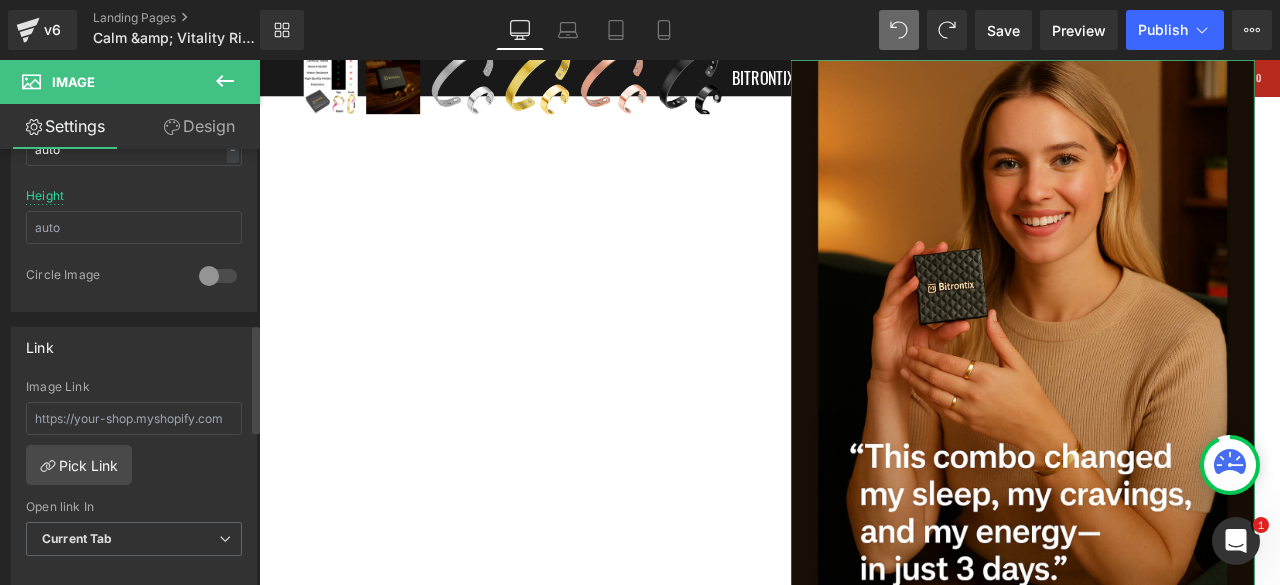 click at bounding box center (218, 276) 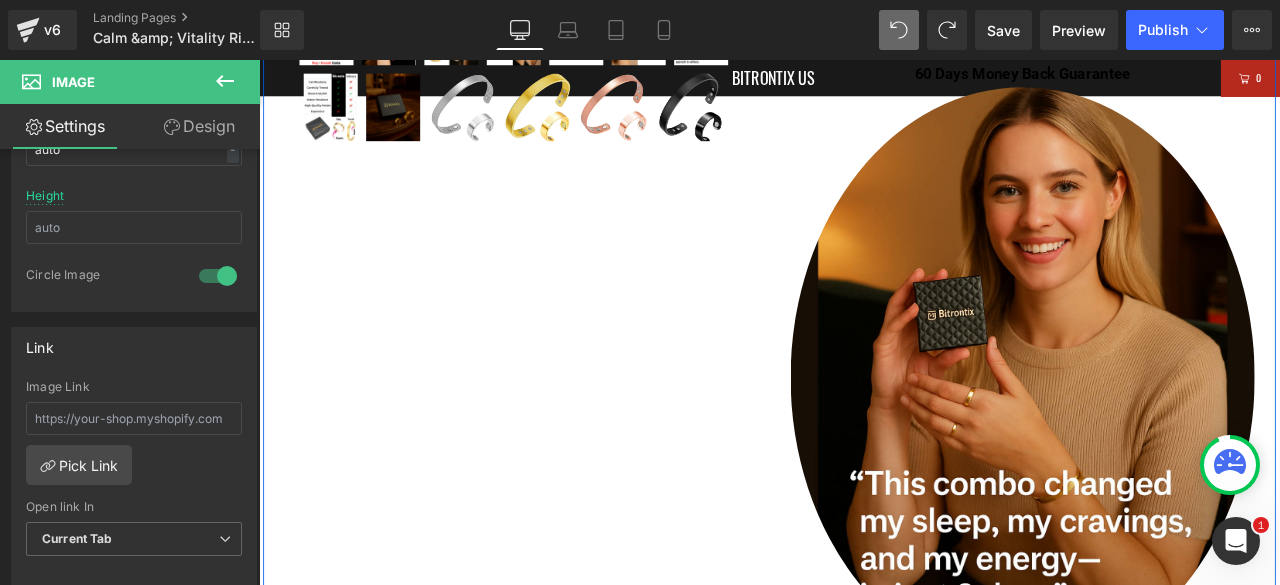 scroll, scrollTop: 1040, scrollLeft: 0, axis: vertical 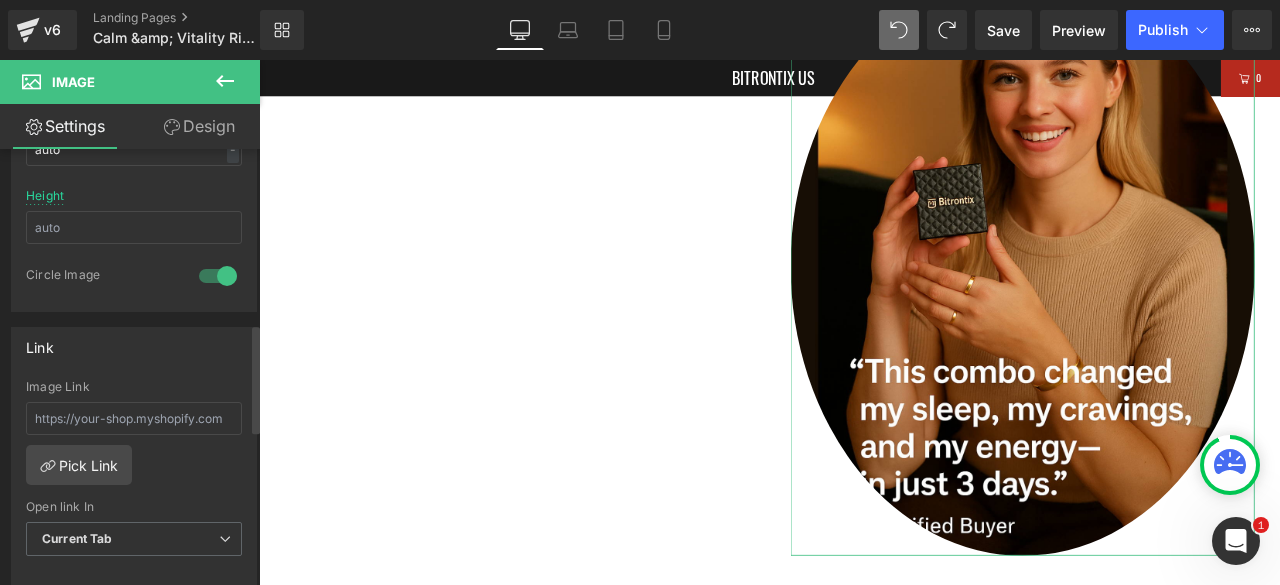 click at bounding box center (218, 276) 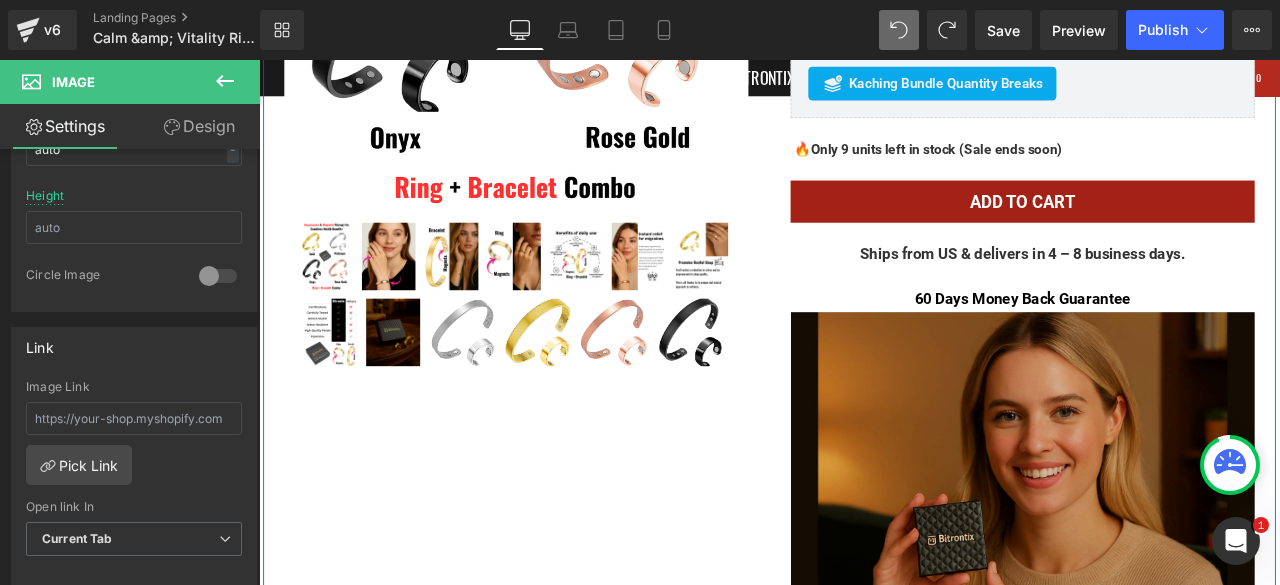 scroll, scrollTop: 640, scrollLeft: 0, axis: vertical 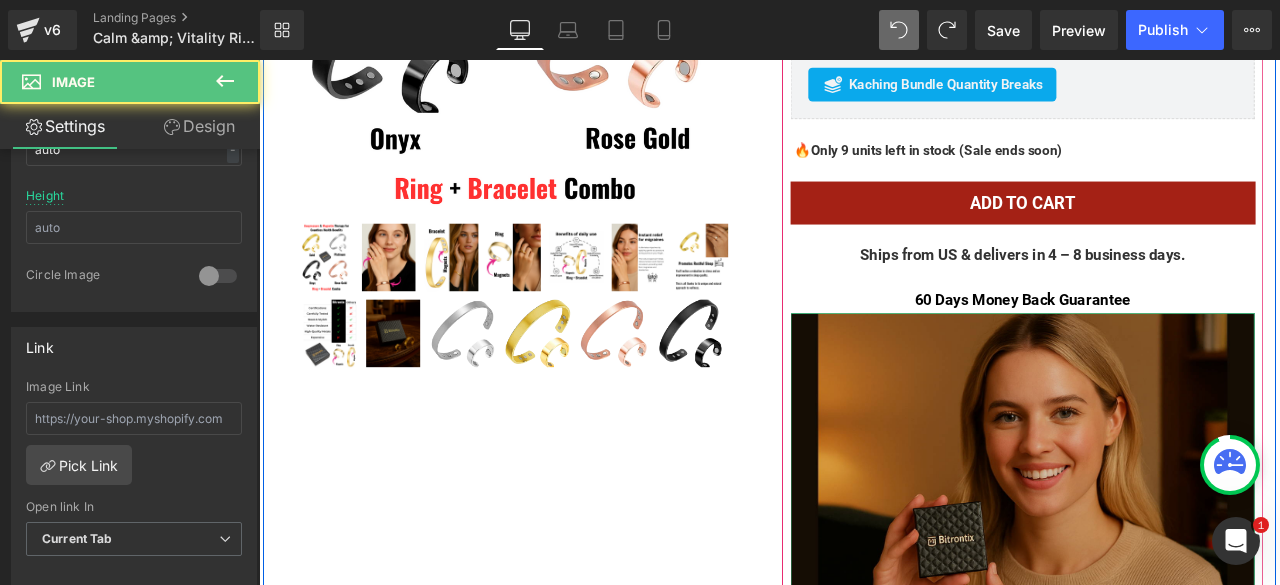 click at bounding box center (1164, 704) 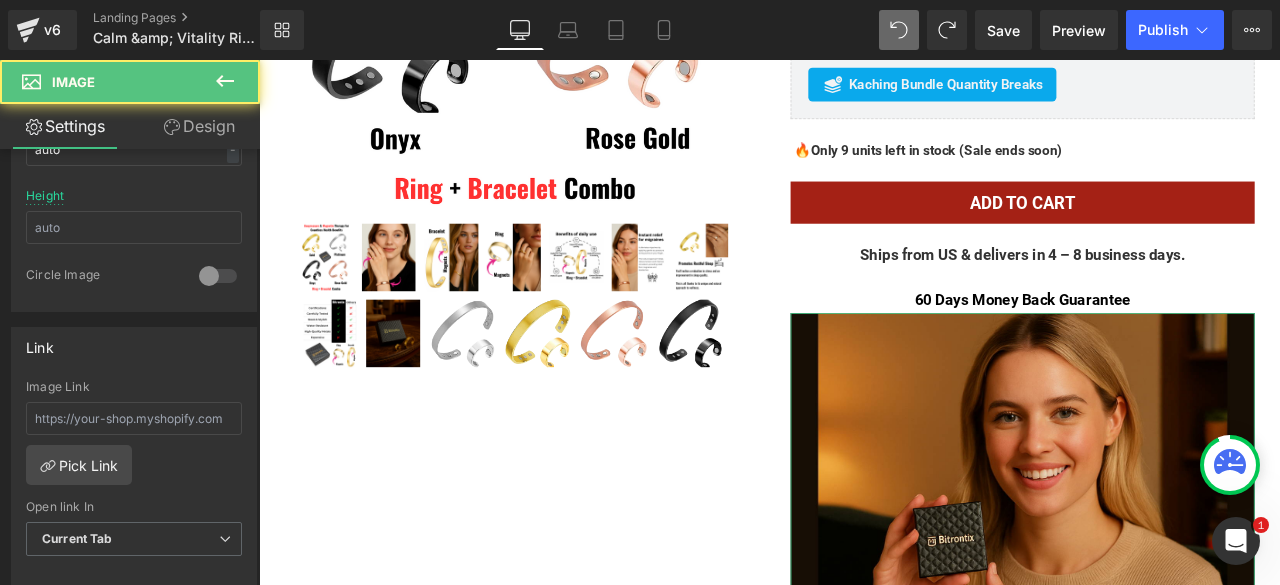 click on "Design" at bounding box center (199, 126) 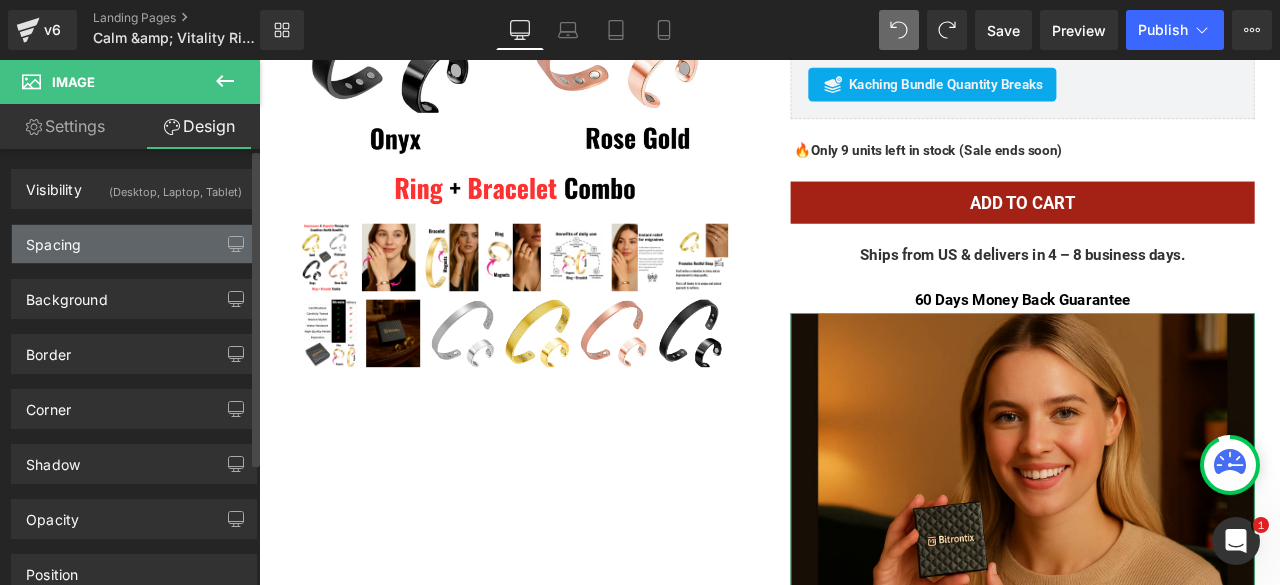 click on "Spacing" at bounding box center (134, 244) 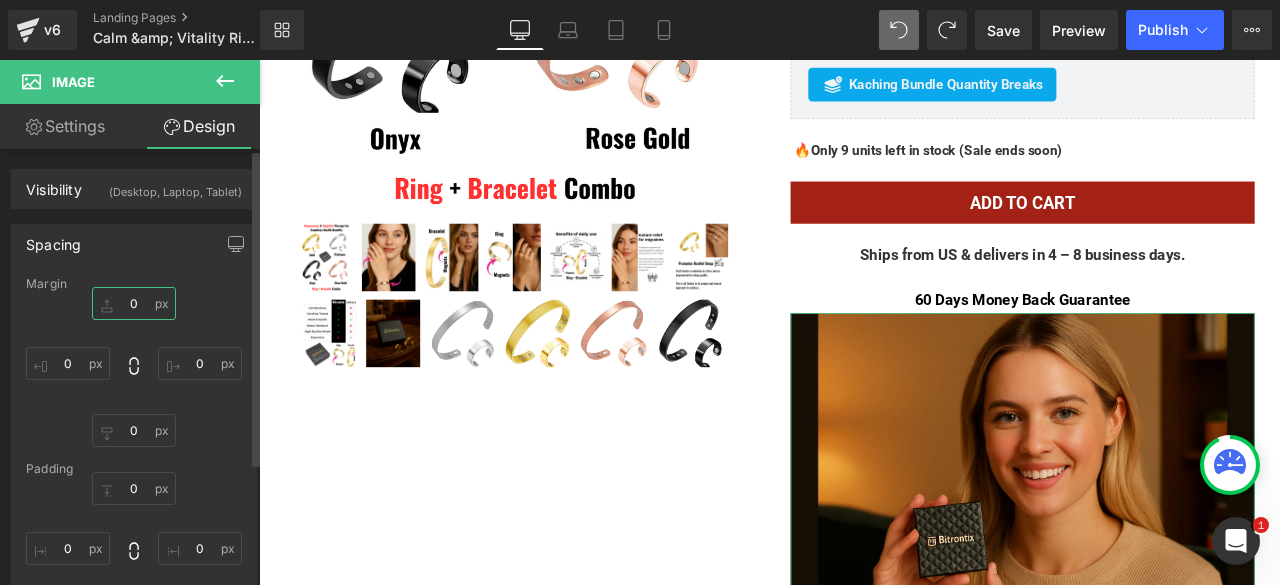 click on "0" at bounding box center (134, 303) 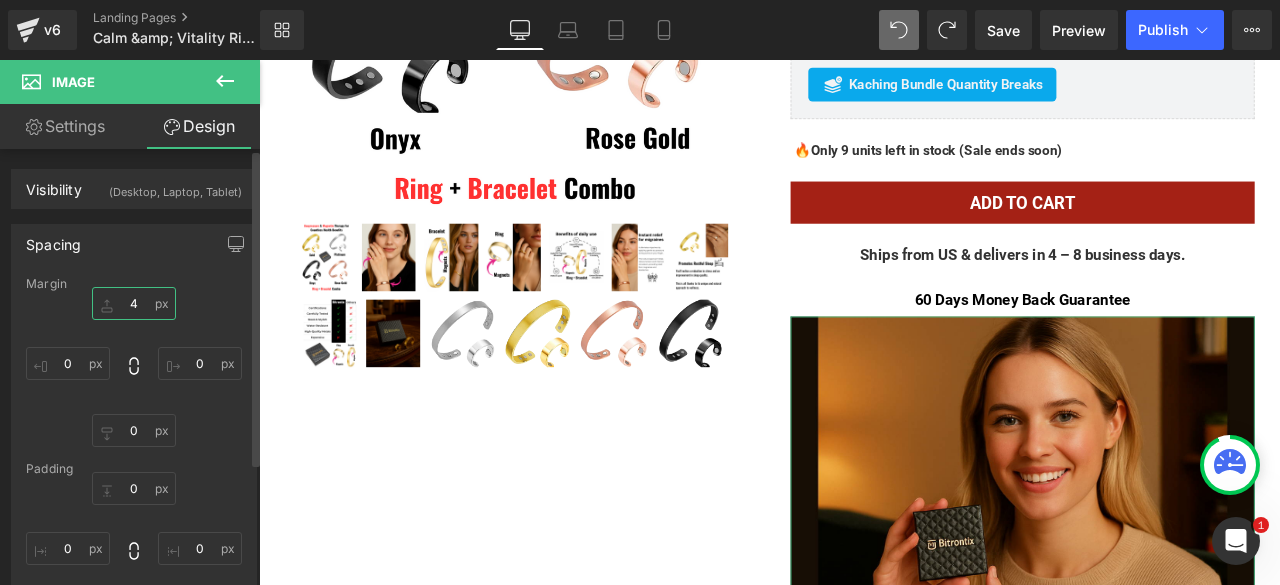 type on "40" 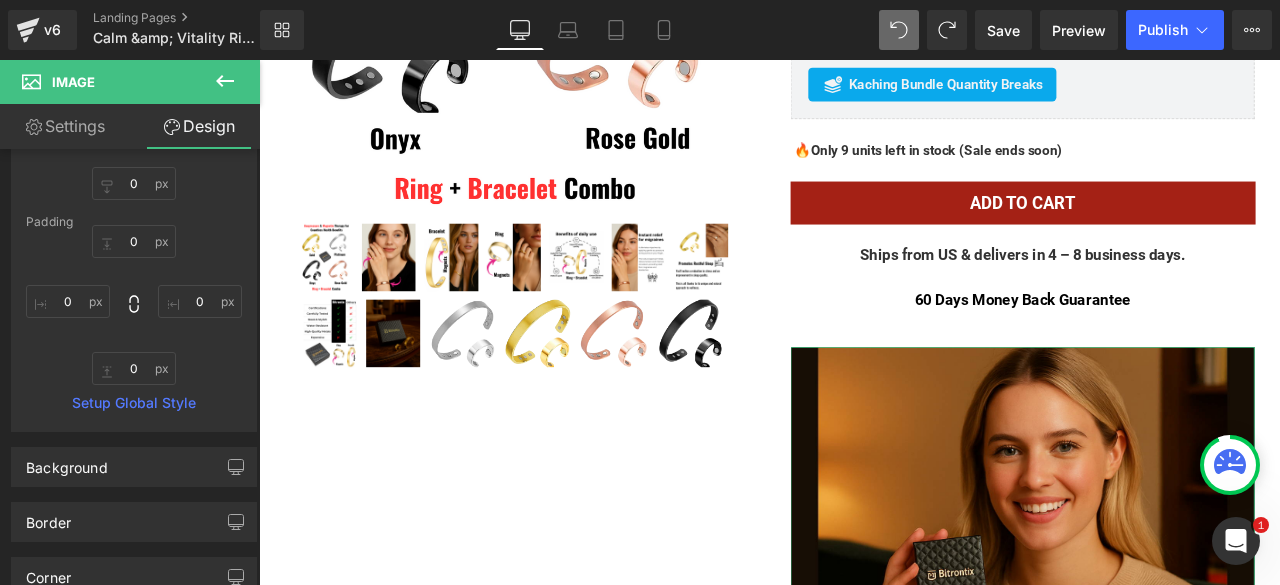 scroll, scrollTop: 300, scrollLeft: 0, axis: vertical 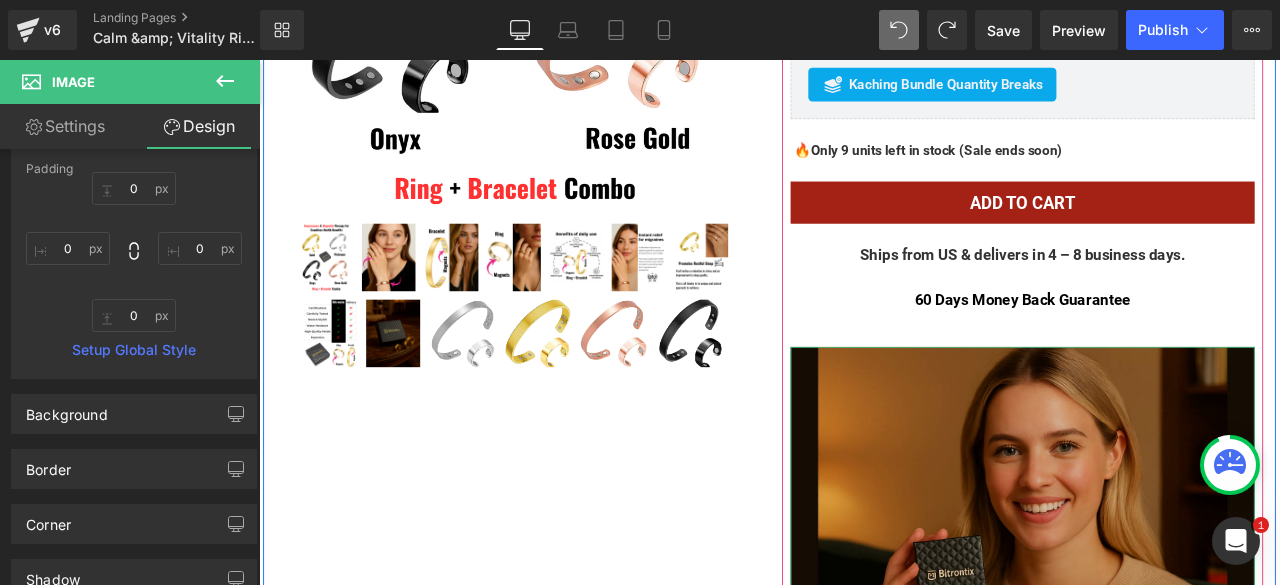 click at bounding box center (1164, 744) 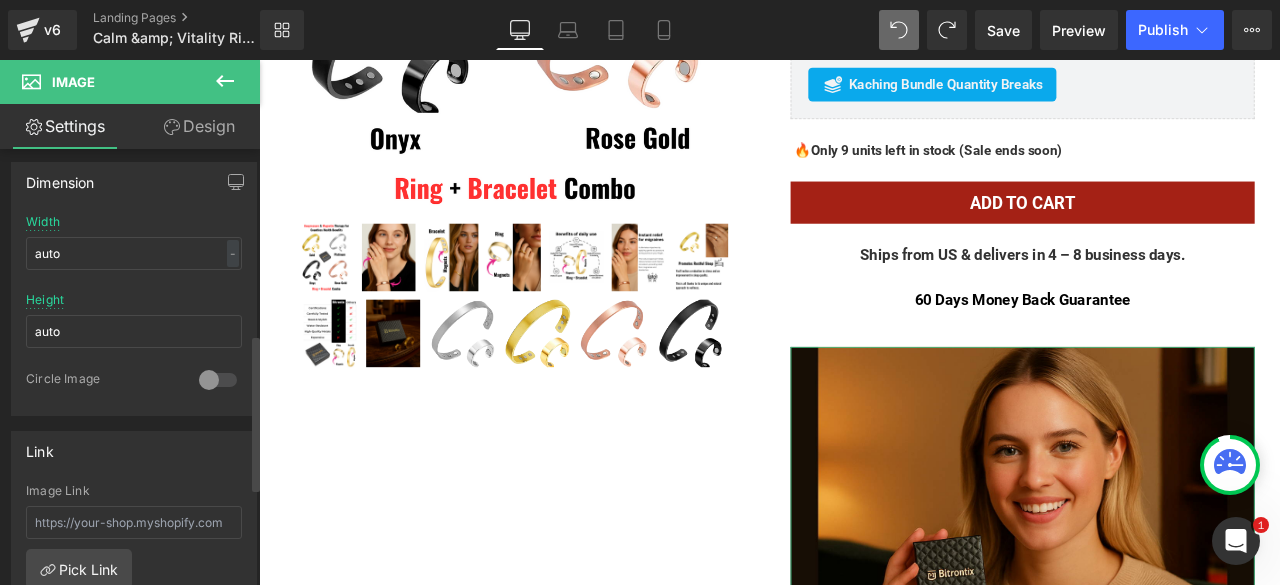 scroll, scrollTop: 600, scrollLeft: 0, axis: vertical 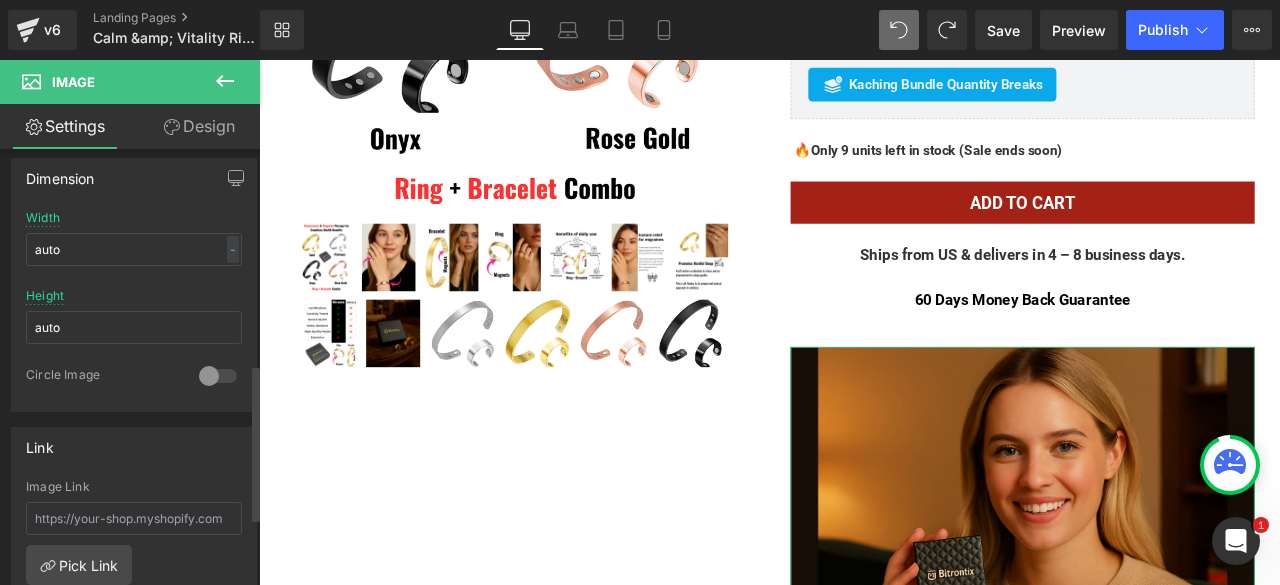 drag, startPoint x: 212, startPoint y: 365, endPoint x: 31, endPoint y: 370, distance: 181.06905 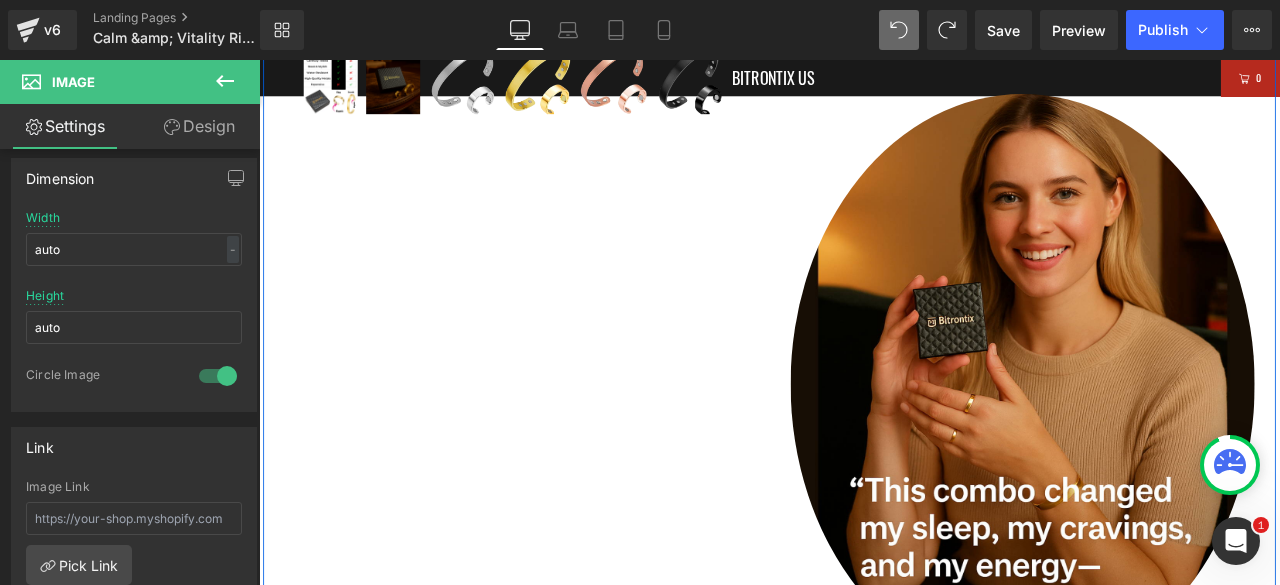 scroll, scrollTop: 1040, scrollLeft: 0, axis: vertical 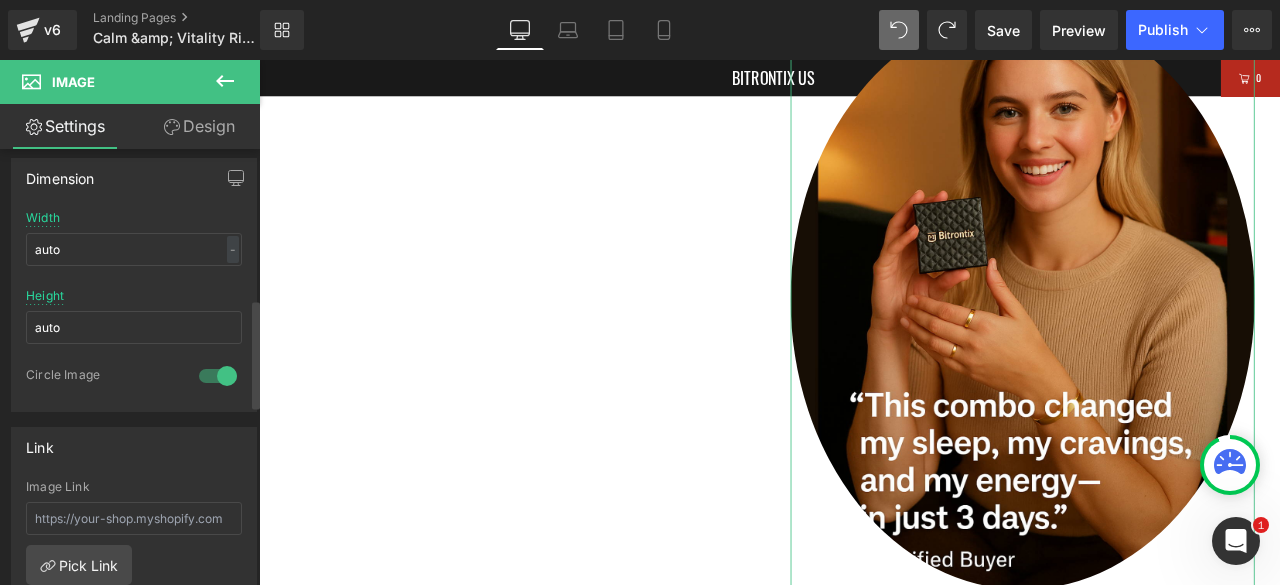 click at bounding box center [218, 376] 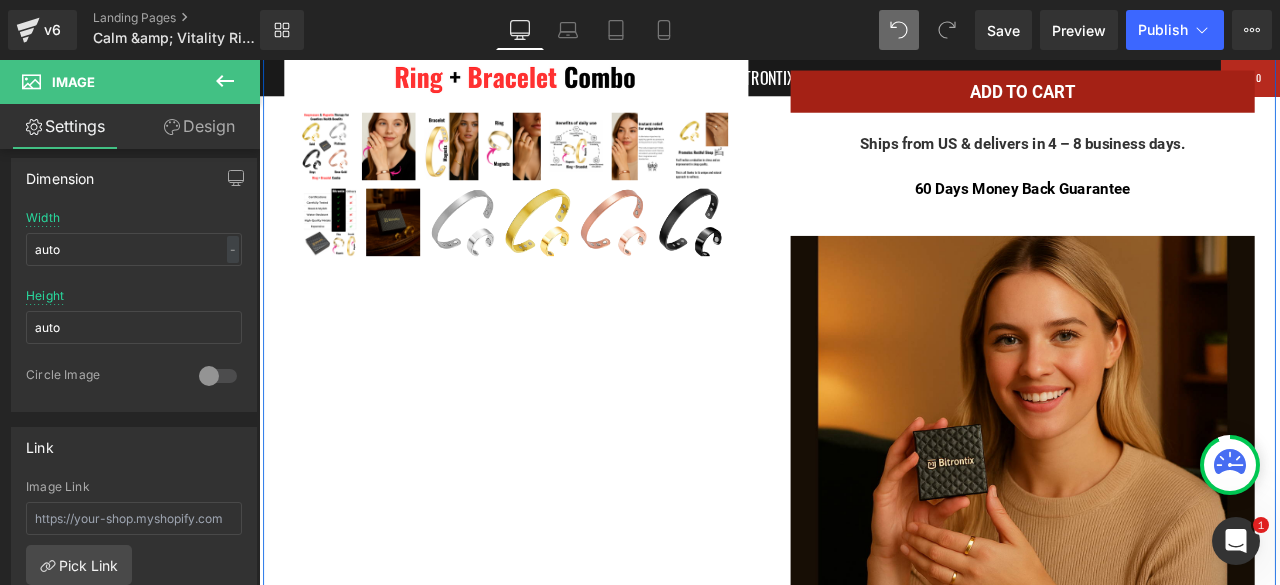 scroll, scrollTop: 740, scrollLeft: 0, axis: vertical 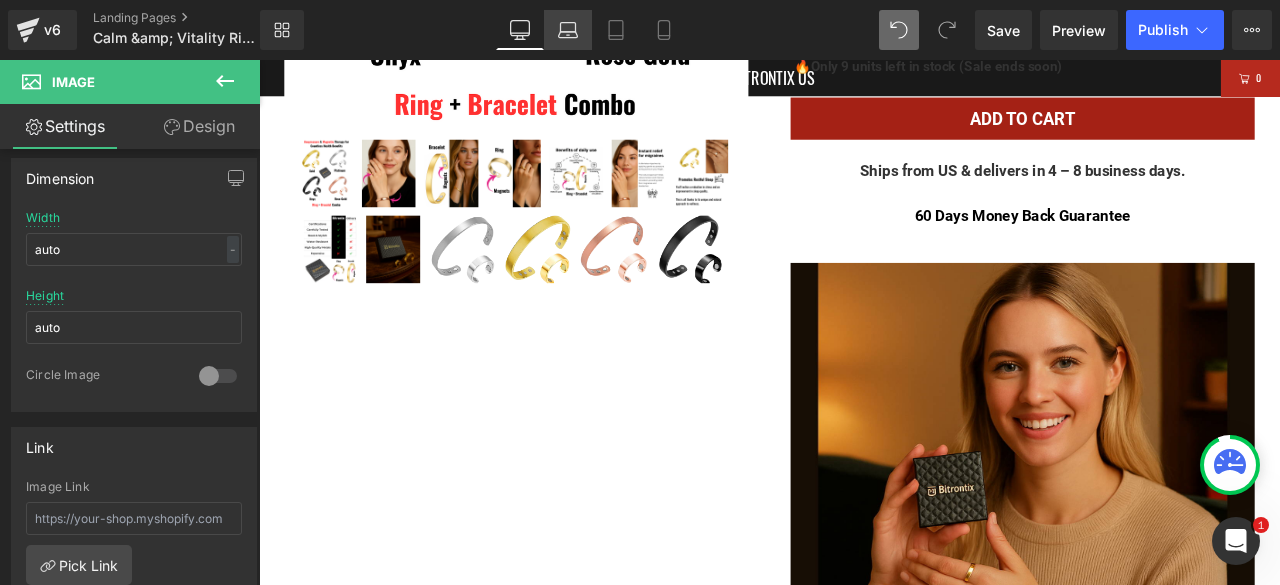 click 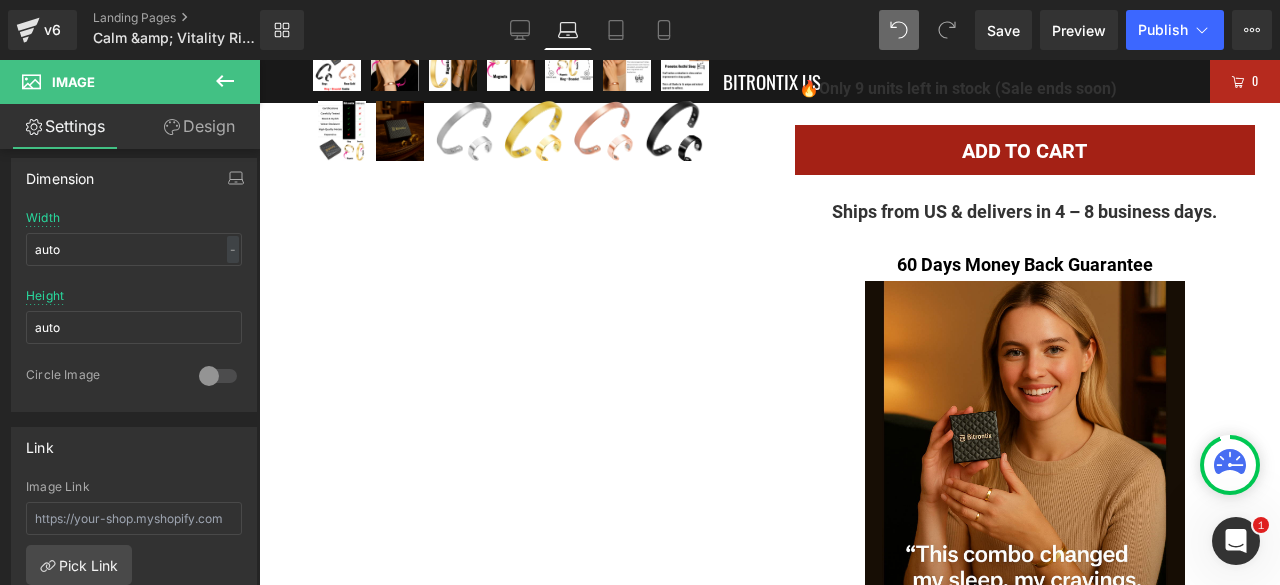 scroll, scrollTop: 742, scrollLeft: 0, axis: vertical 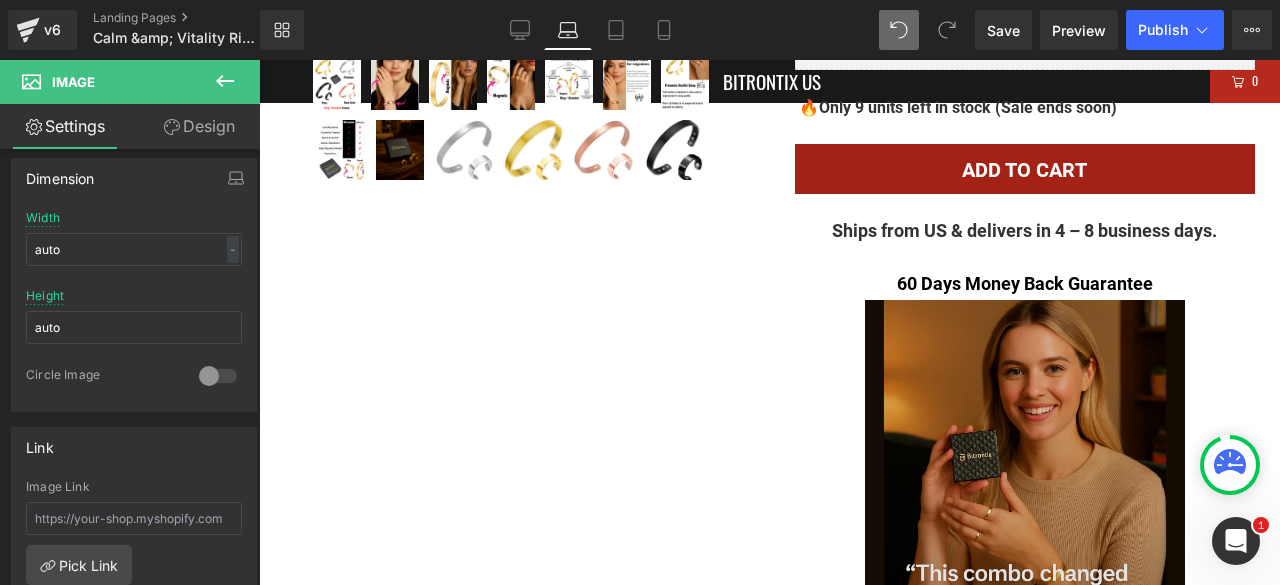 click at bounding box center [1025, 500] 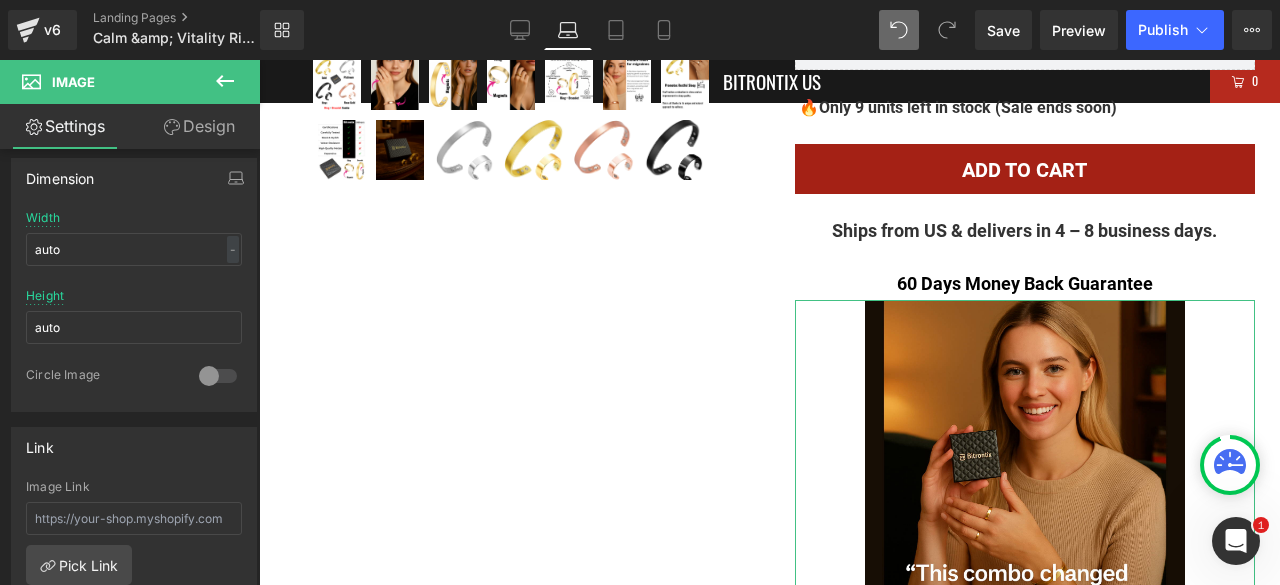 click on "Design" at bounding box center (199, 126) 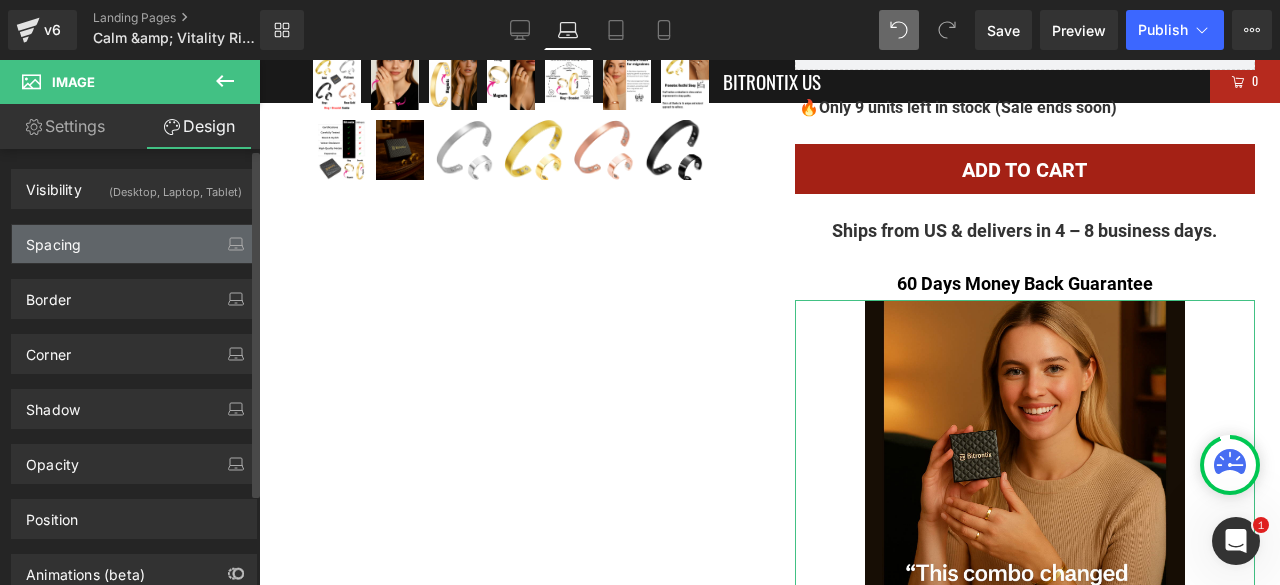 click on "Spacing" at bounding box center [134, 244] 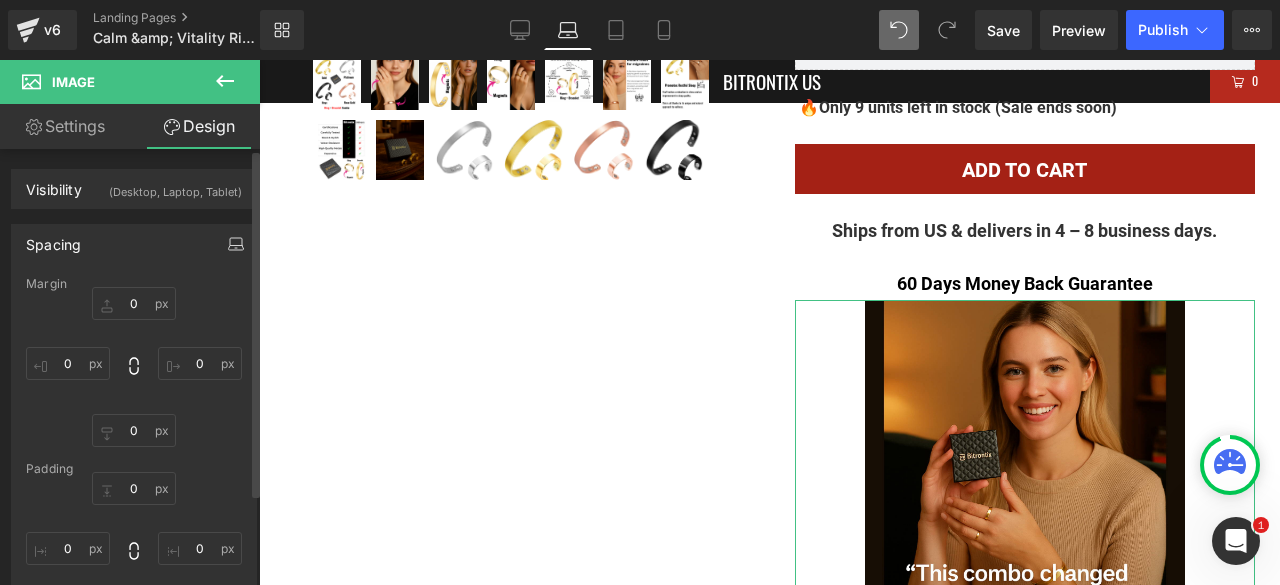 click 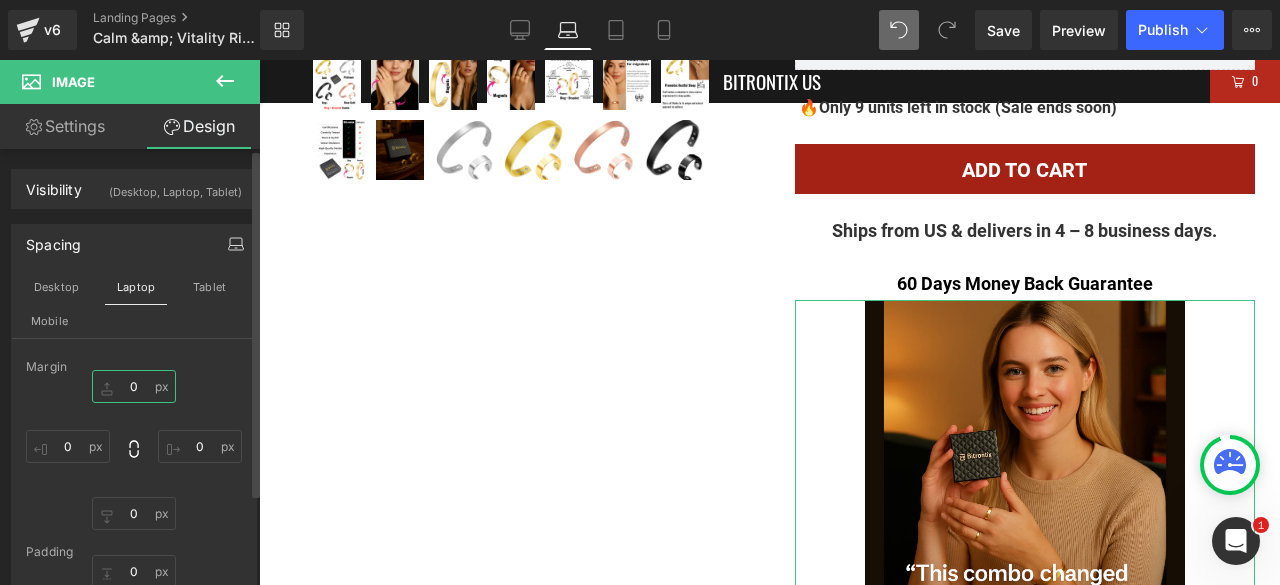 drag, startPoint x: 135, startPoint y: 380, endPoint x: 21, endPoint y: 333, distance: 123.308556 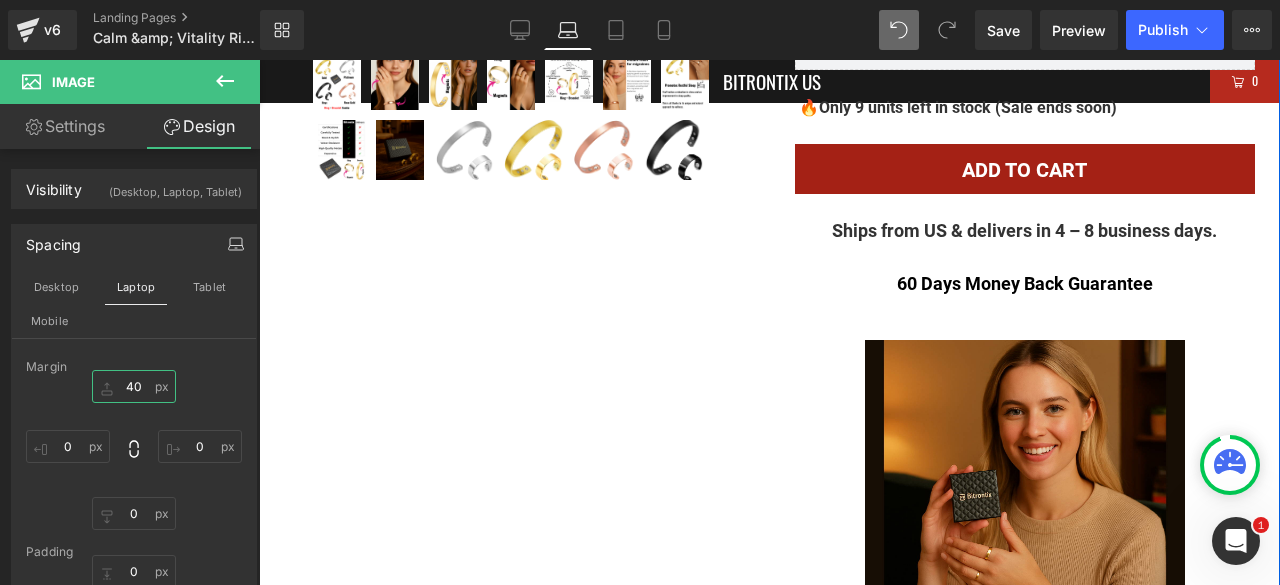 type on "4" 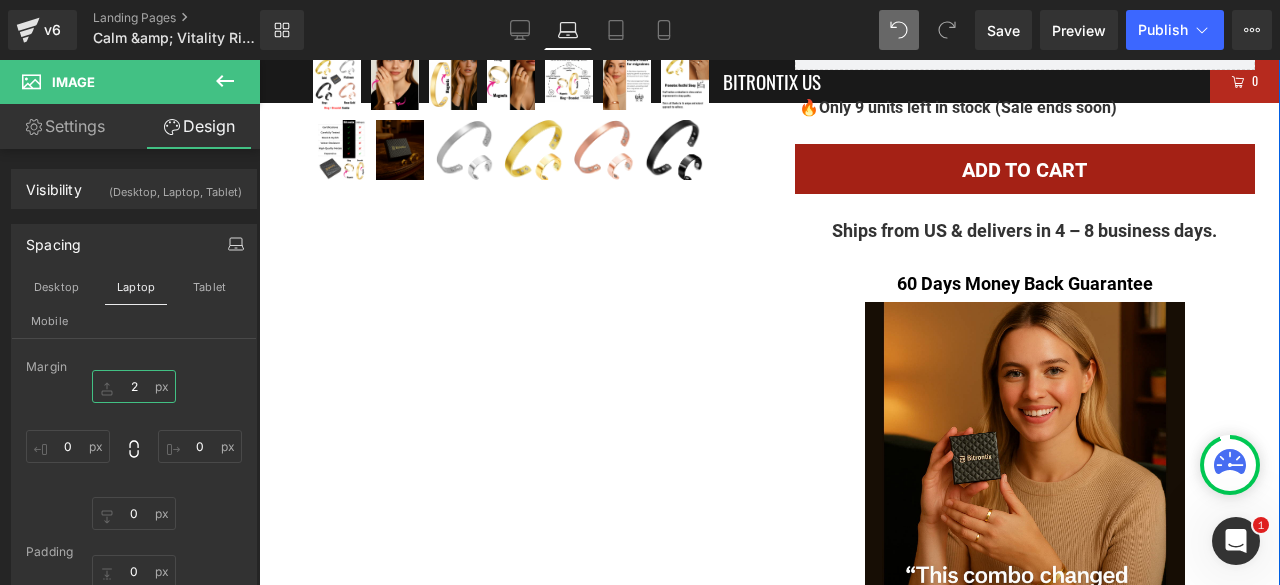 type on "20" 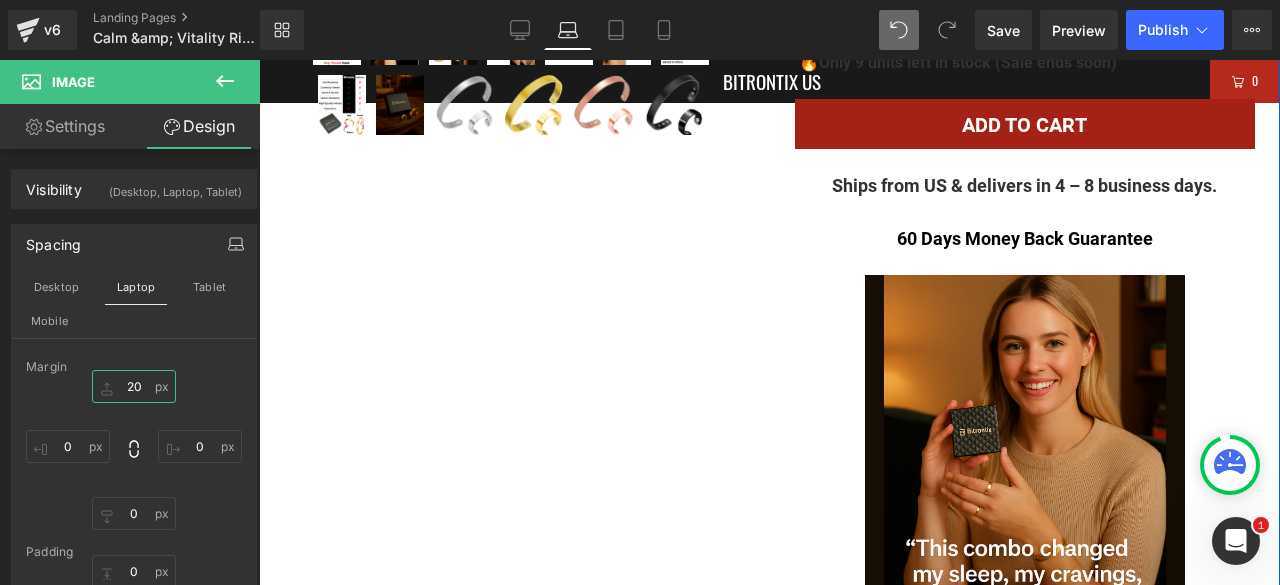scroll, scrollTop: 942, scrollLeft: 0, axis: vertical 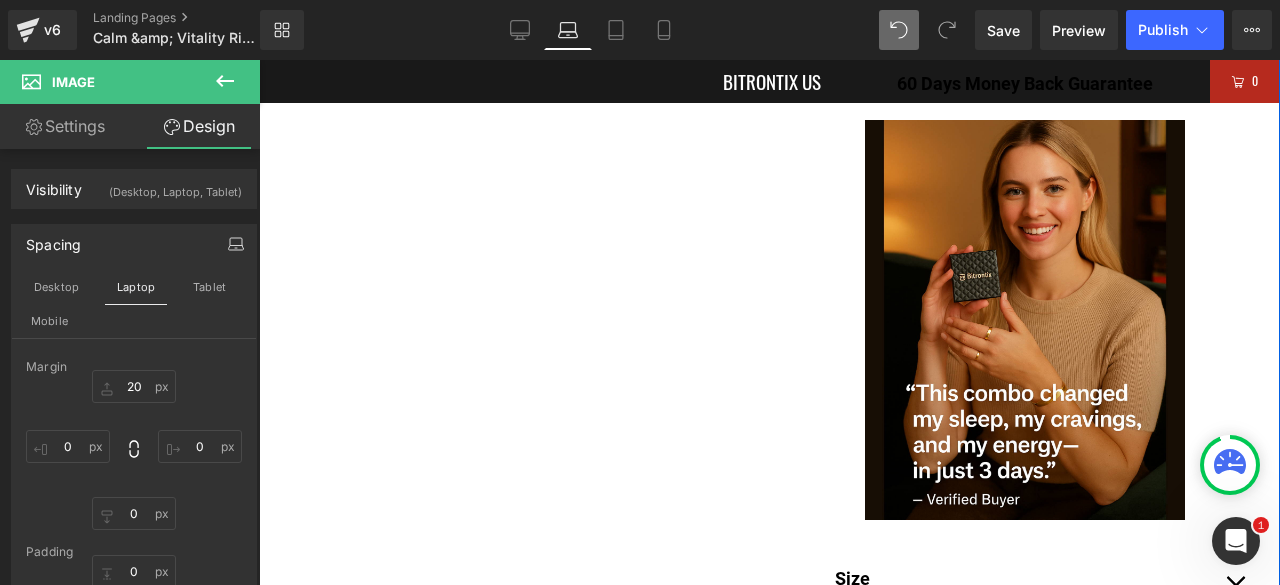 click at bounding box center (1025, 320) 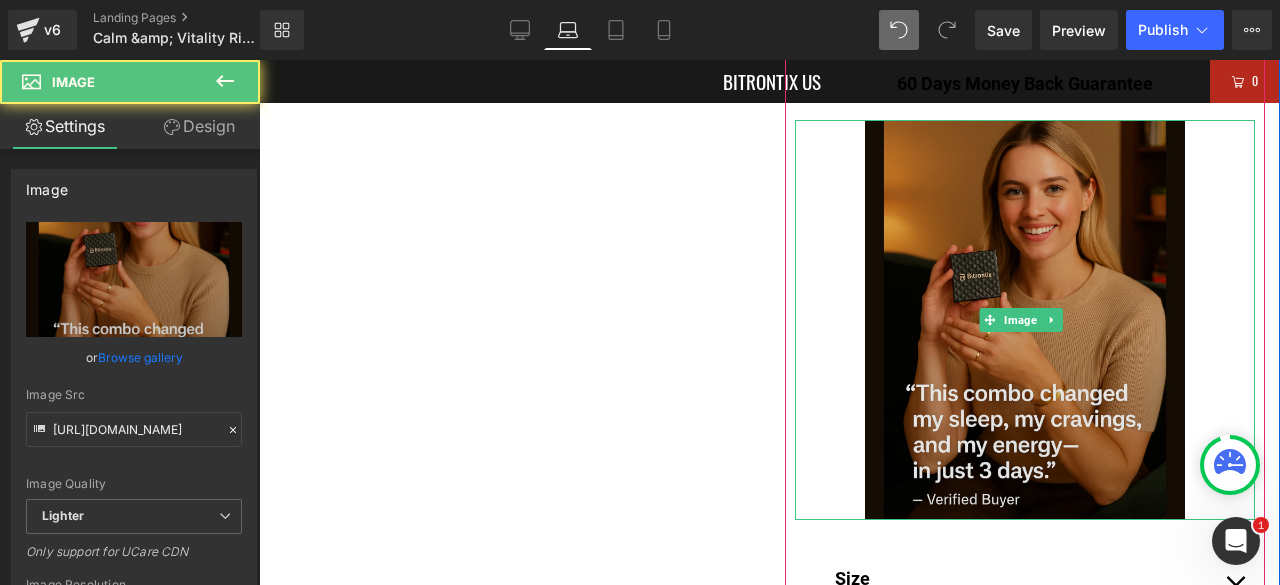 click at bounding box center [1025, 320] 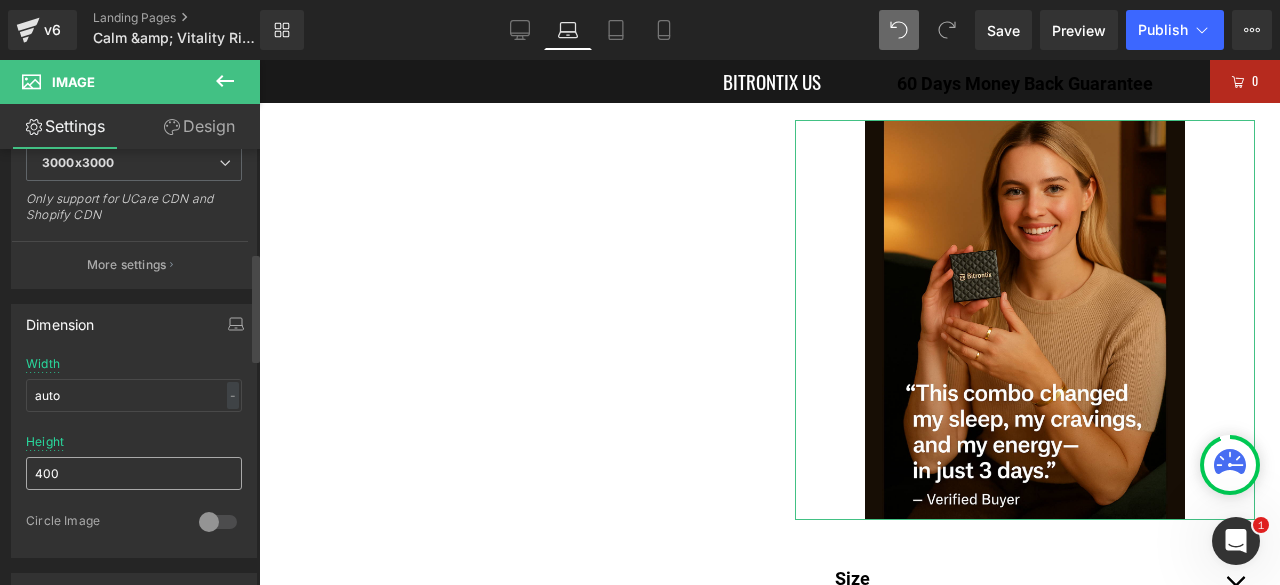 scroll, scrollTop: 500, scrollLeft: 0, axis: vertical 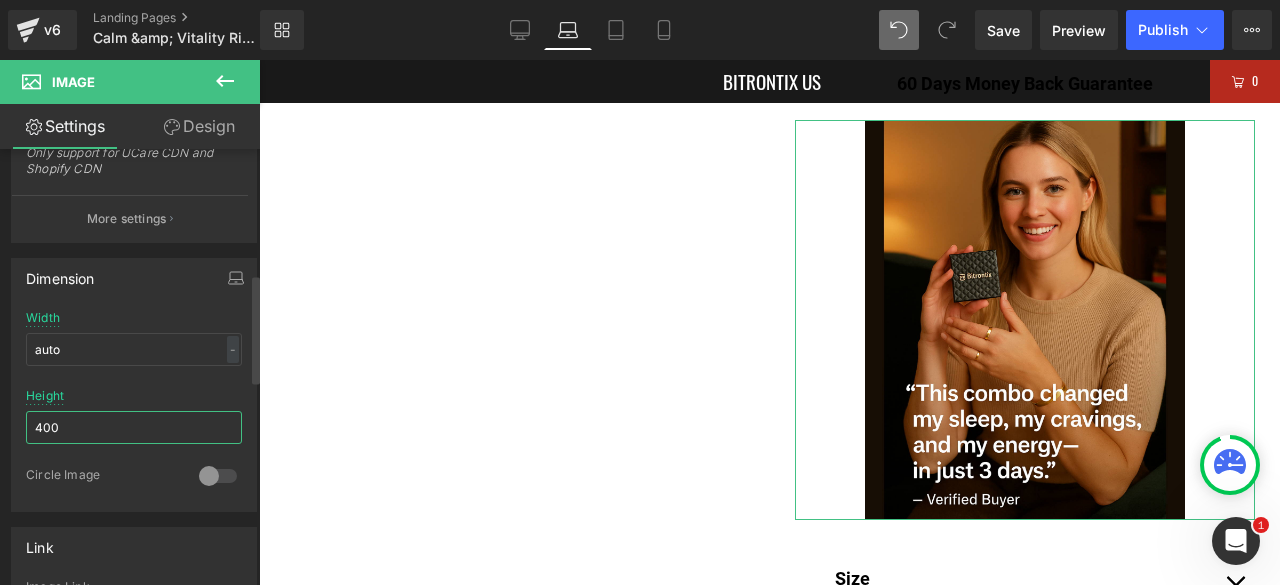 drag, startPoint x: 91, startPoint y: 417, endPoint x: 29, endPoint y: 421, distance: 62.1289 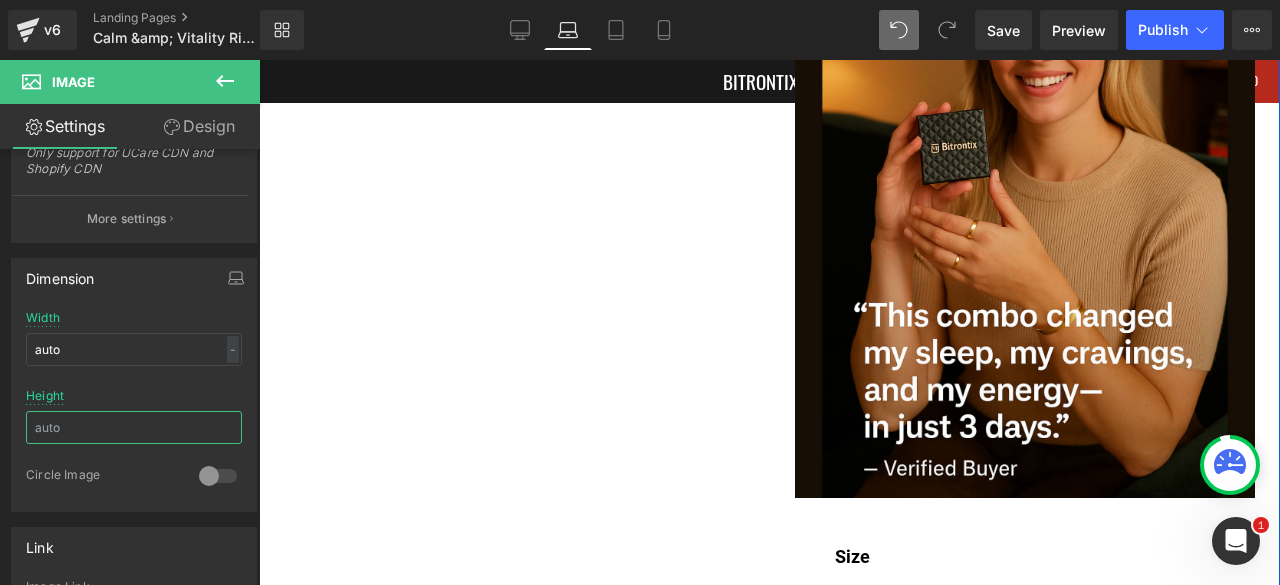 scroll, scrollTop: 1142, scrollLeft: 0, axis: vertical 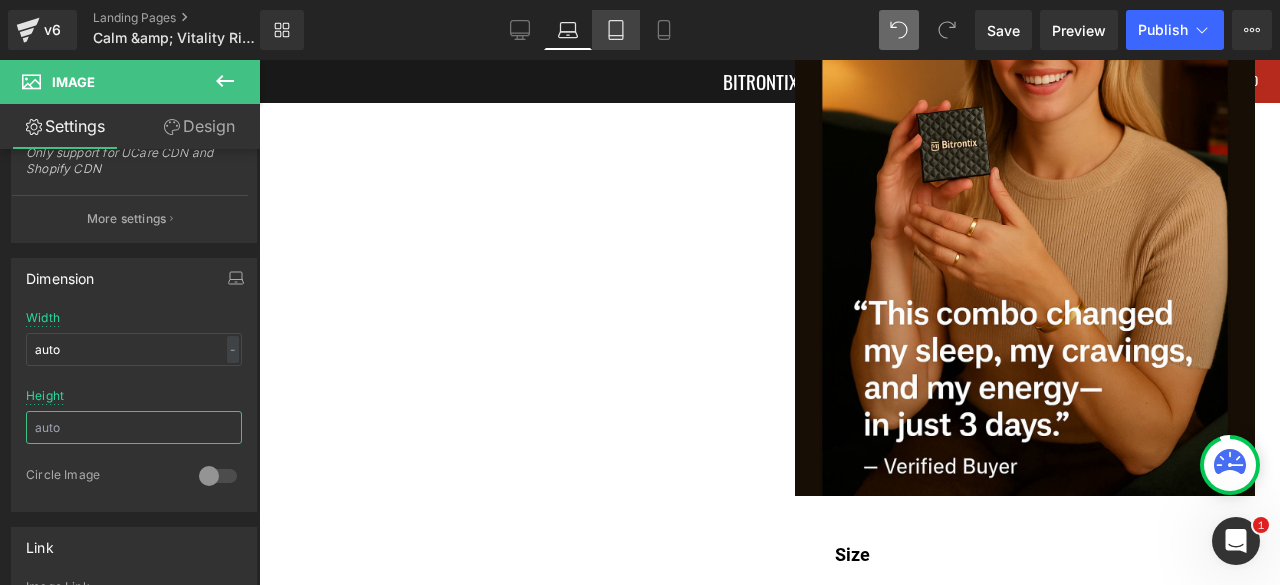 type 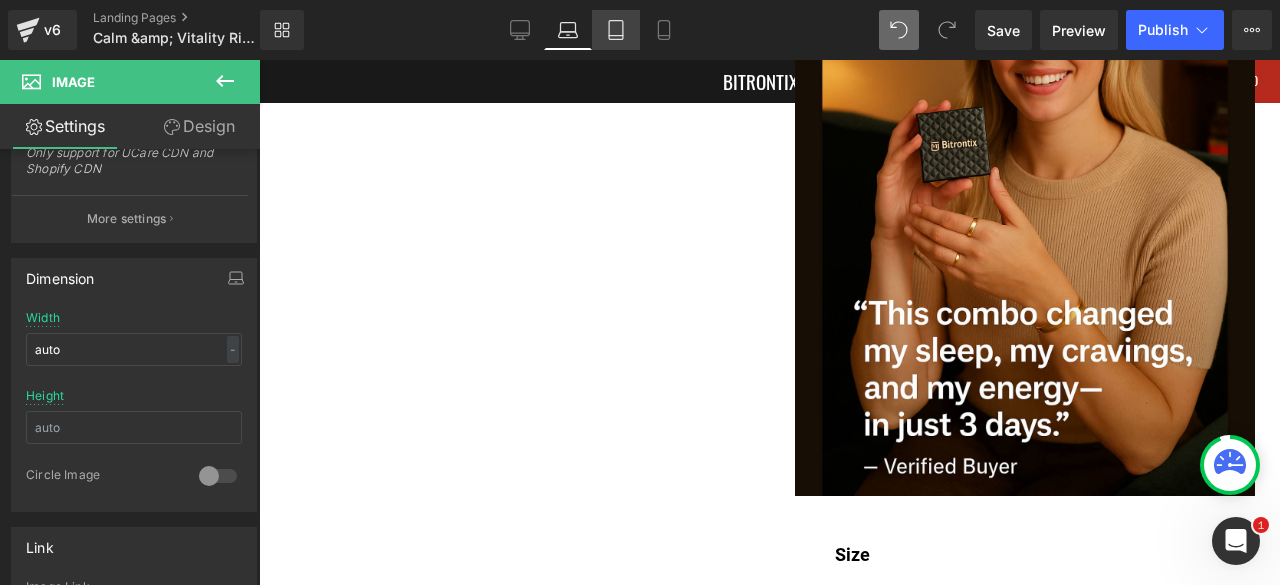 click 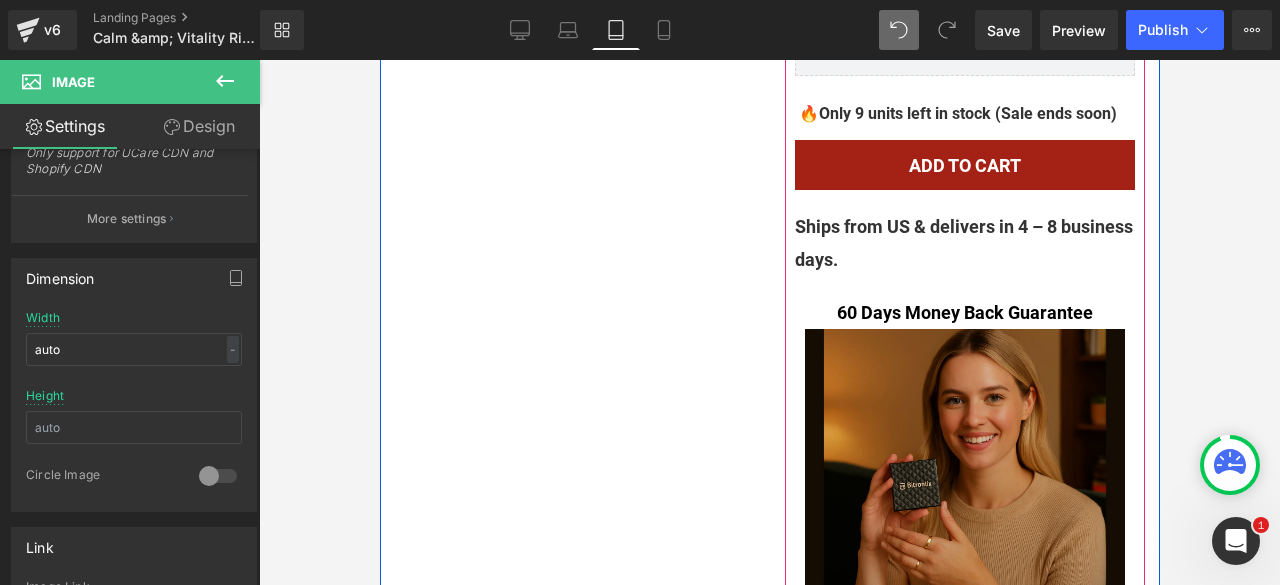 scroll, scrollTop: 636, scrollLeft: 0, axis: vertical 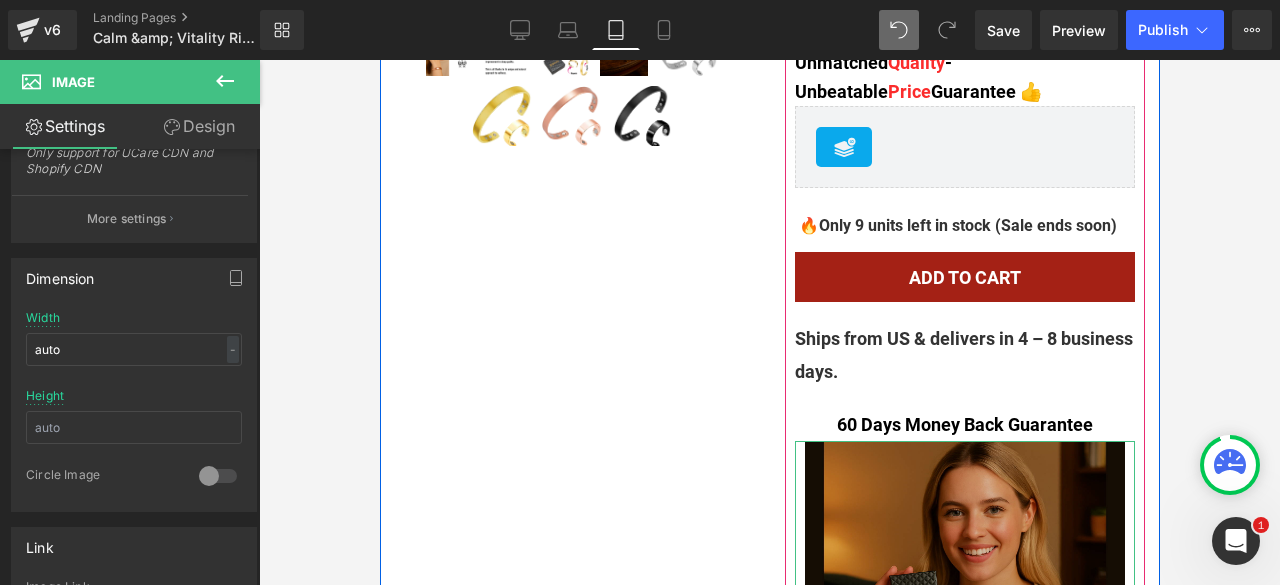 click at bounding box center (964, 641) 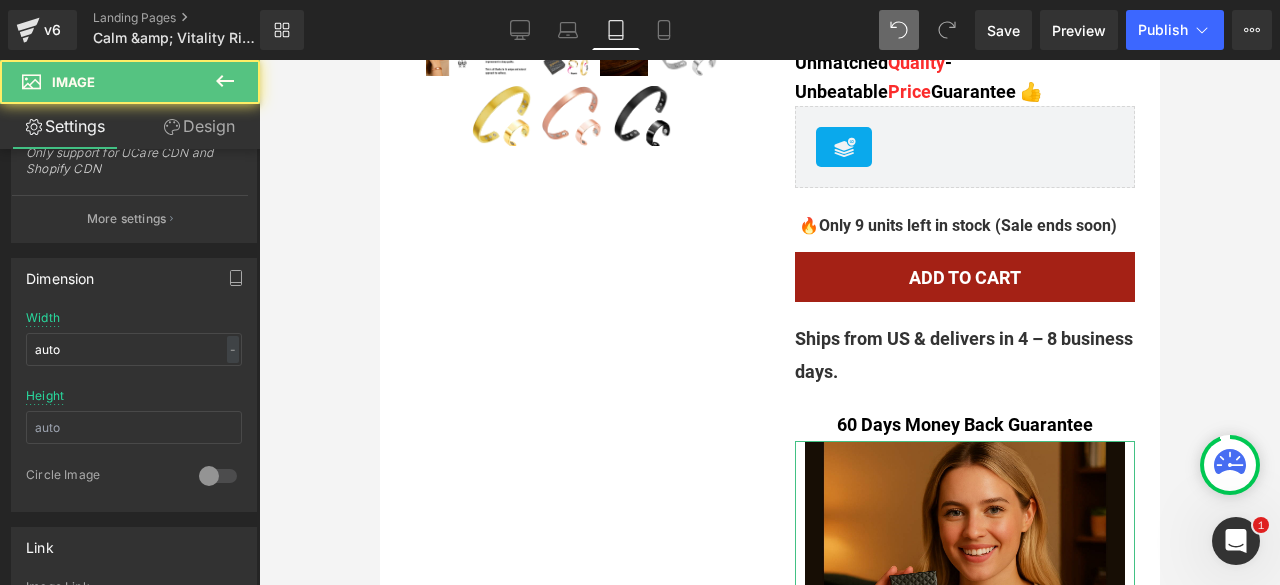 click on "Design" at bounding box center [199, 126] 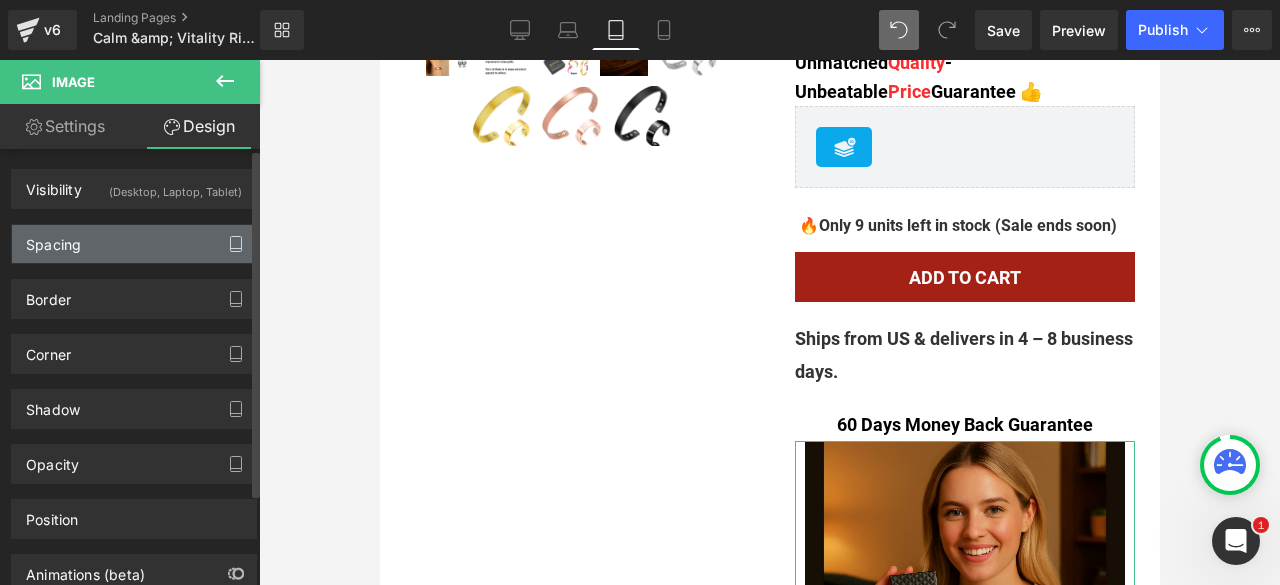 click 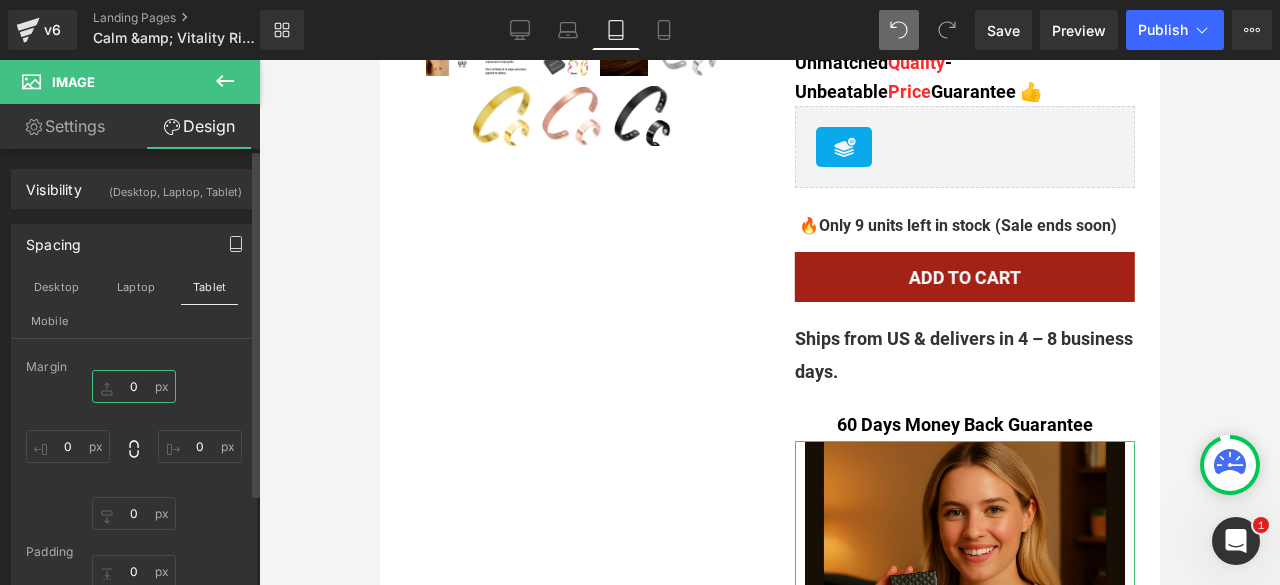 click on "0" at bounding box center [134, 386] 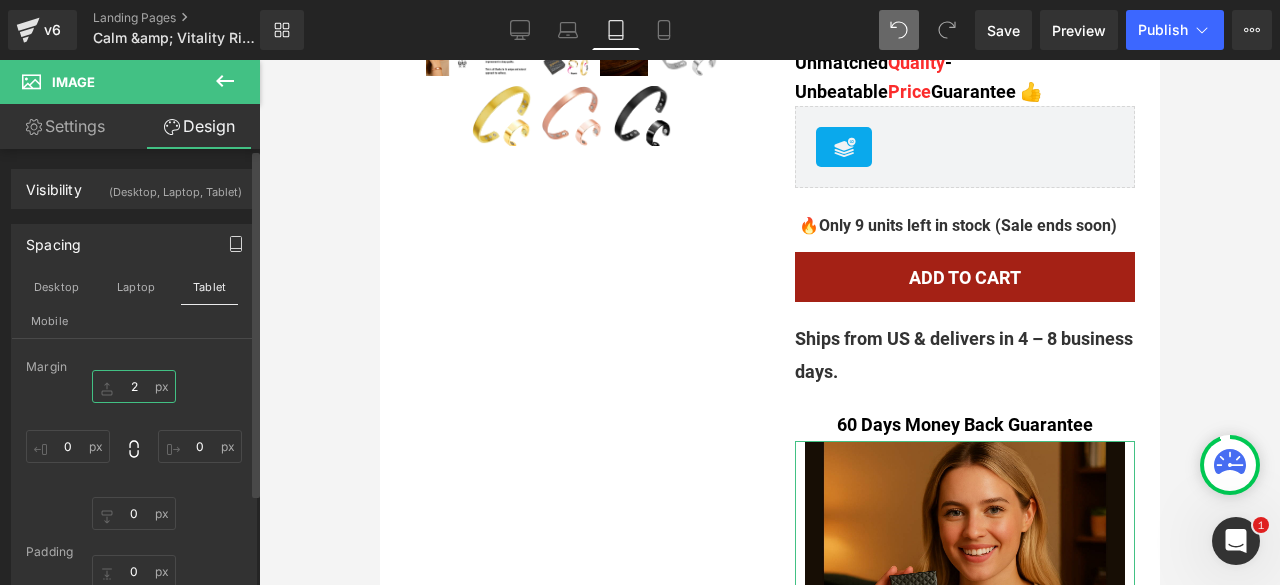 type on "20" 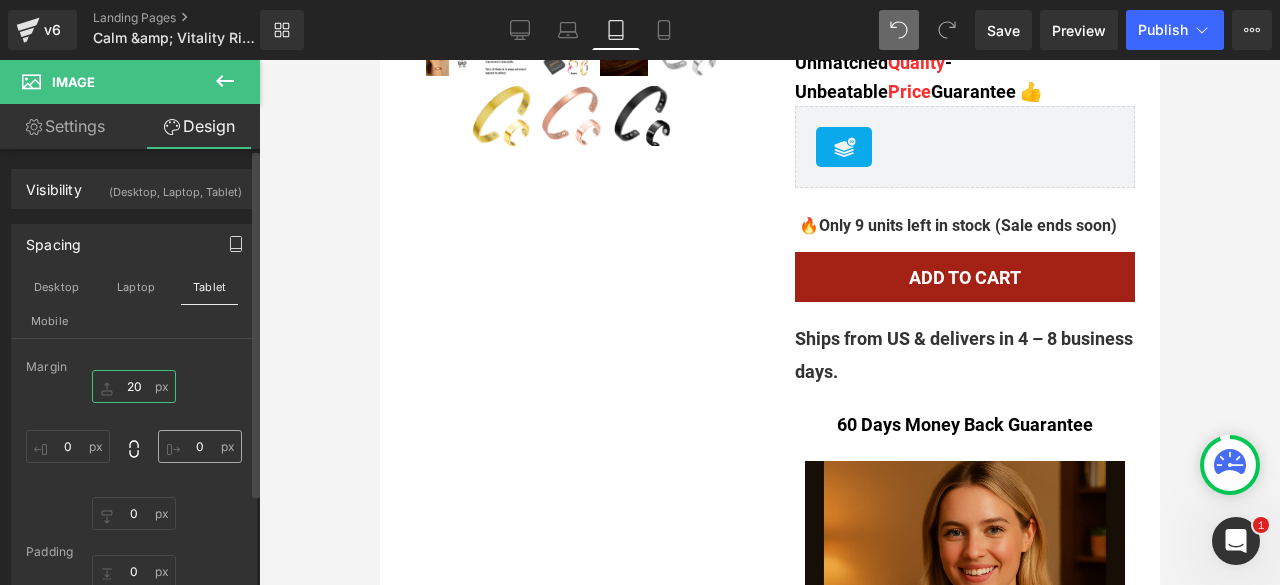 scroll, scrollTop: 736, scrollLeft: 0, axis: vertical 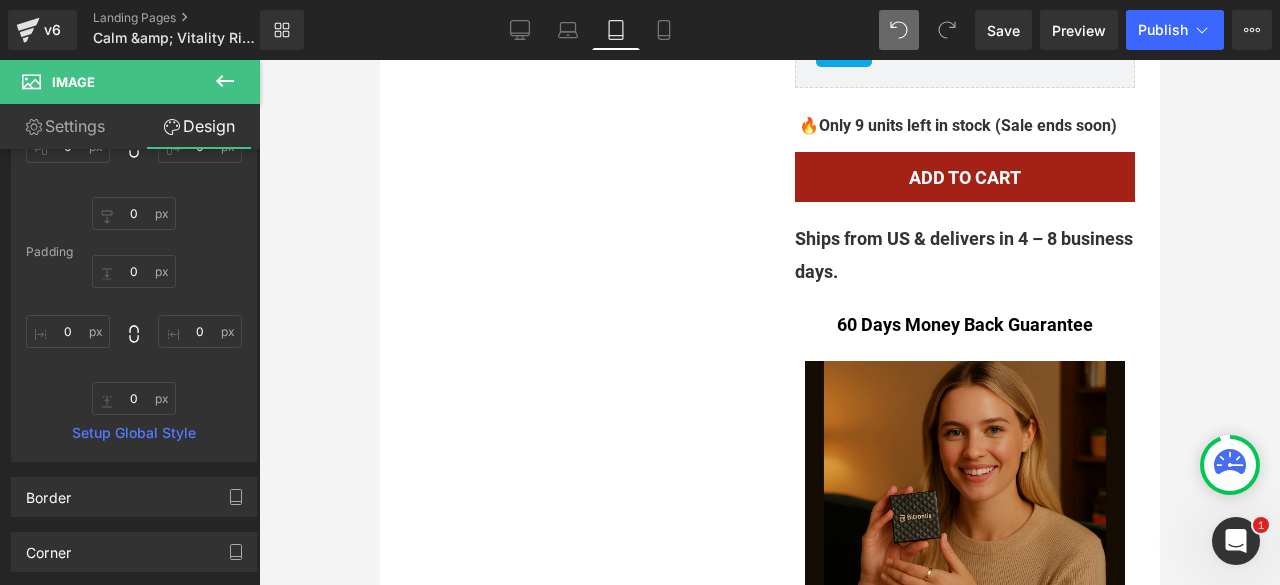click at bounding box center (964, 561) 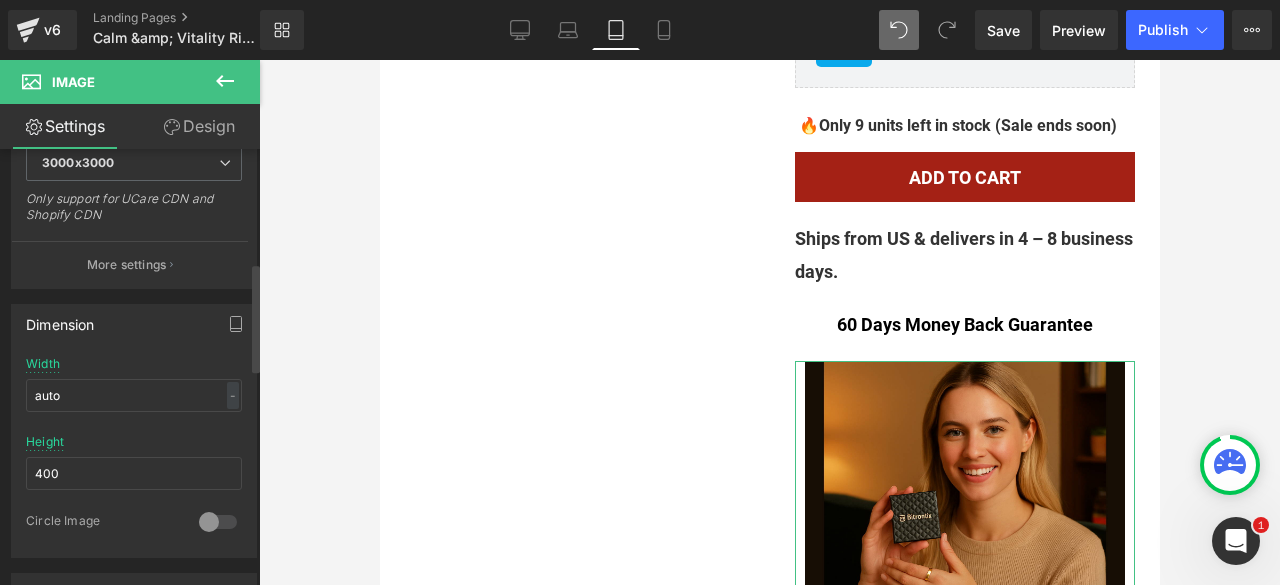 scroll, scrollTop: 600, scrollLeft: 0, axis: vertical 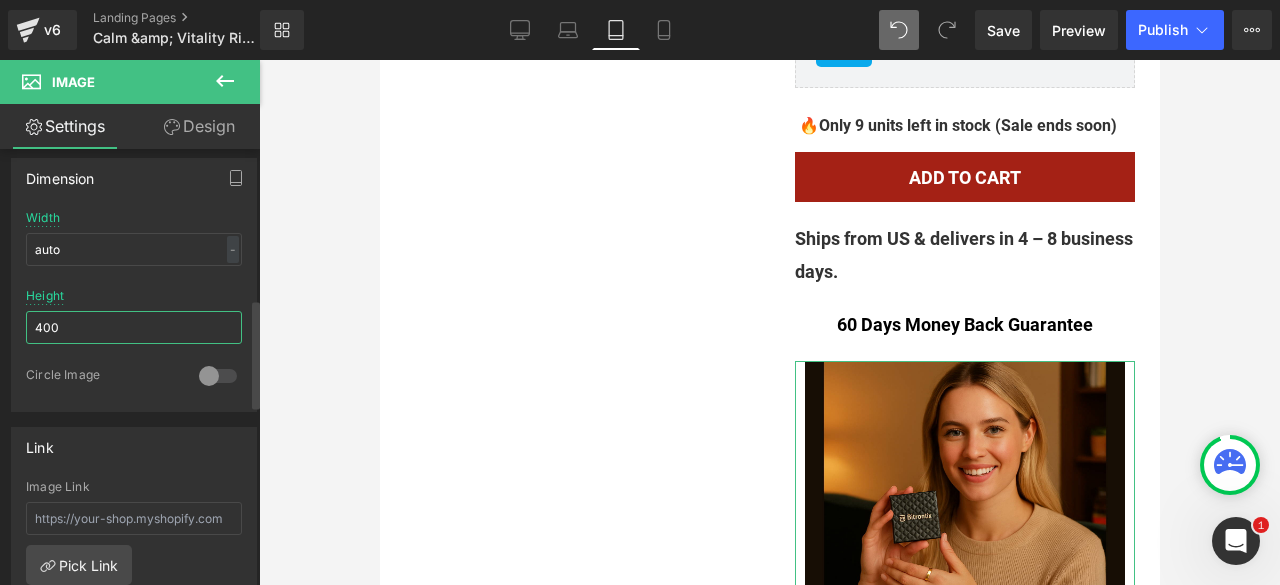 drag, startPoint x: 83, startPoint y: 317, endPoint x: 0, endPoint y: 319, distance: 83.02409 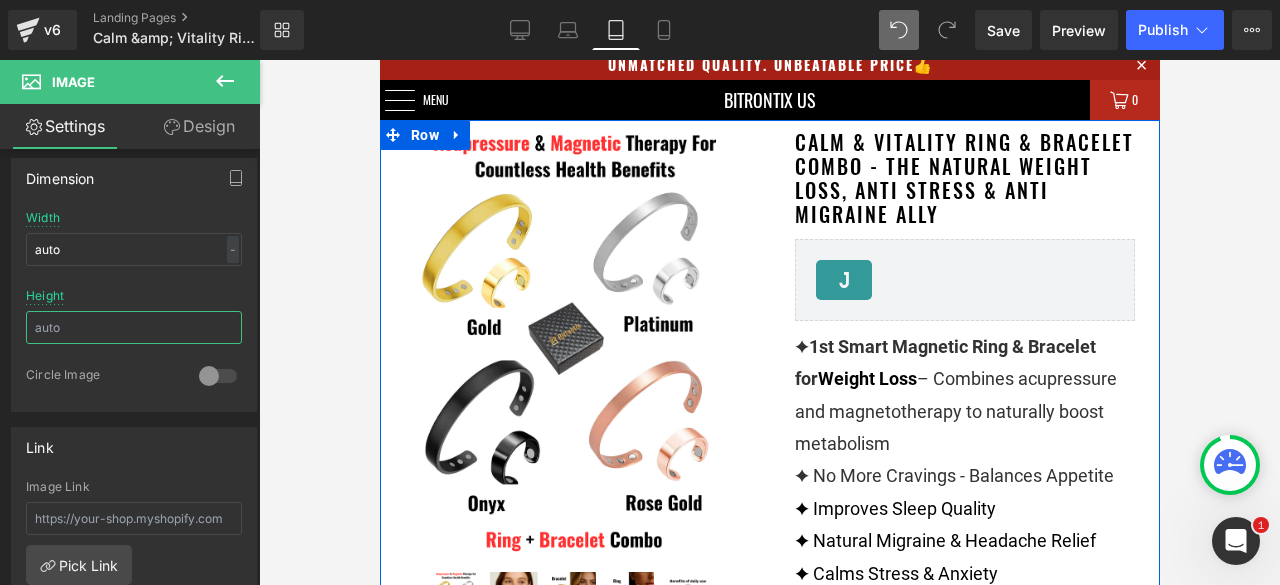 scroll, scrollTop: 0, scrollLeft: 0, axis: both 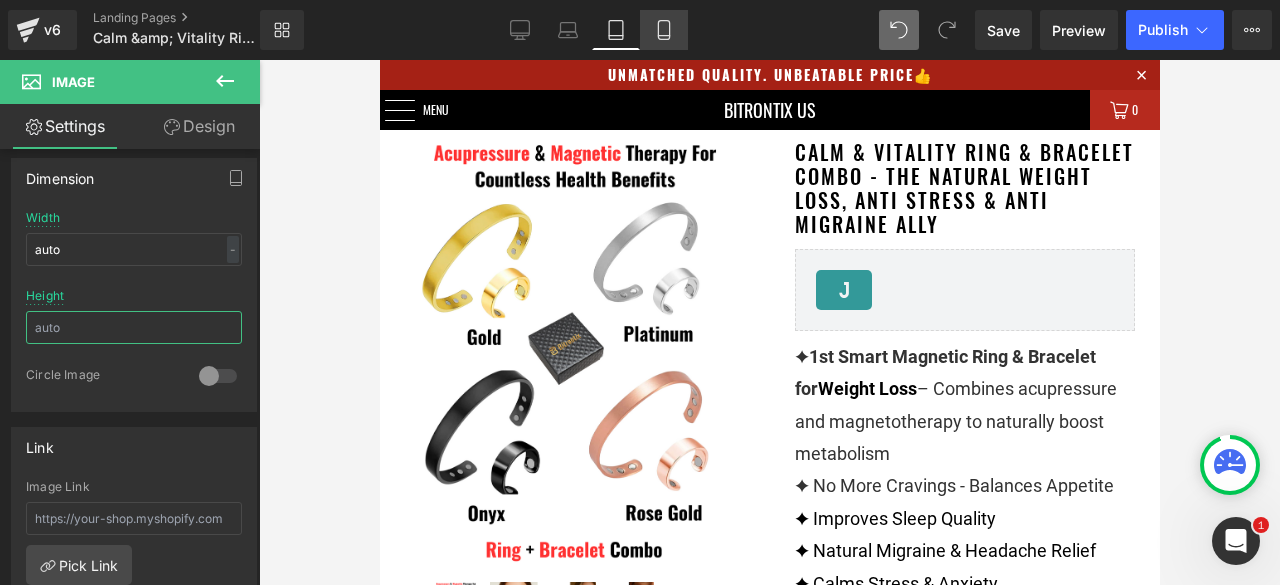 type 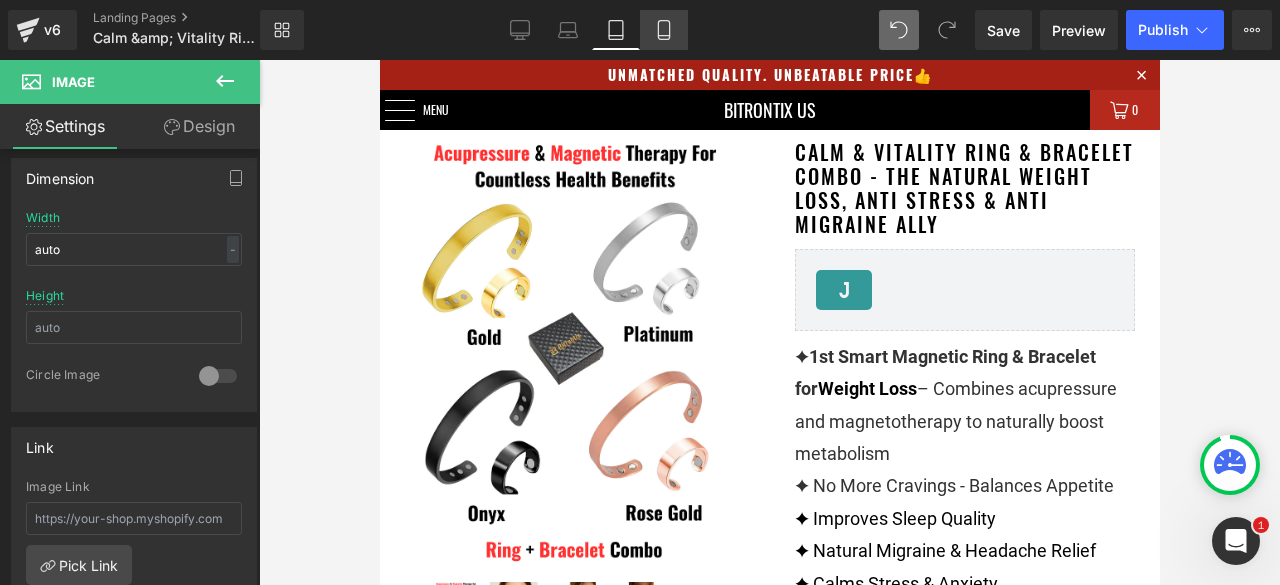 click 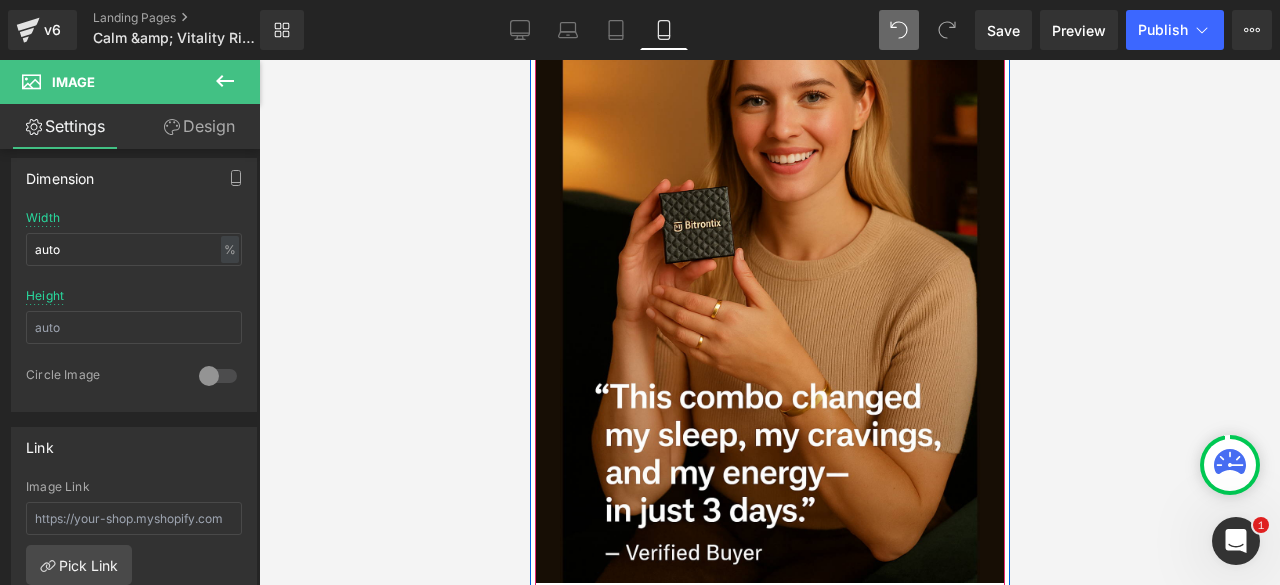 scroll, scrollTop: 1800, scrollLeft: 0, axis: vertical 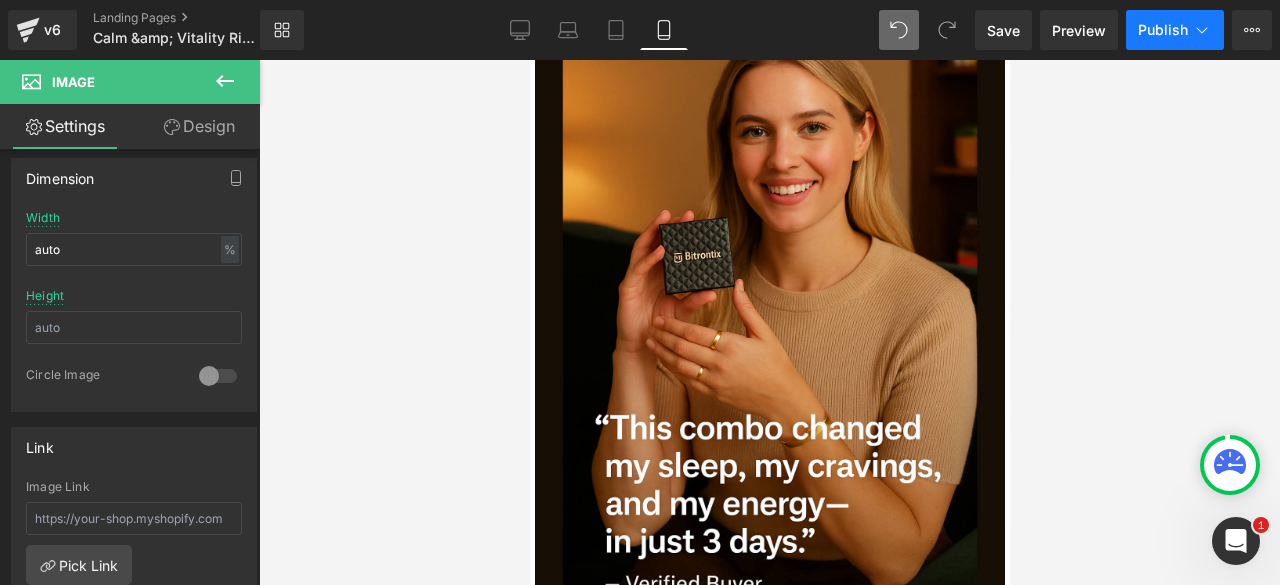 click on "Publish" at bounding box center [1163, 30] 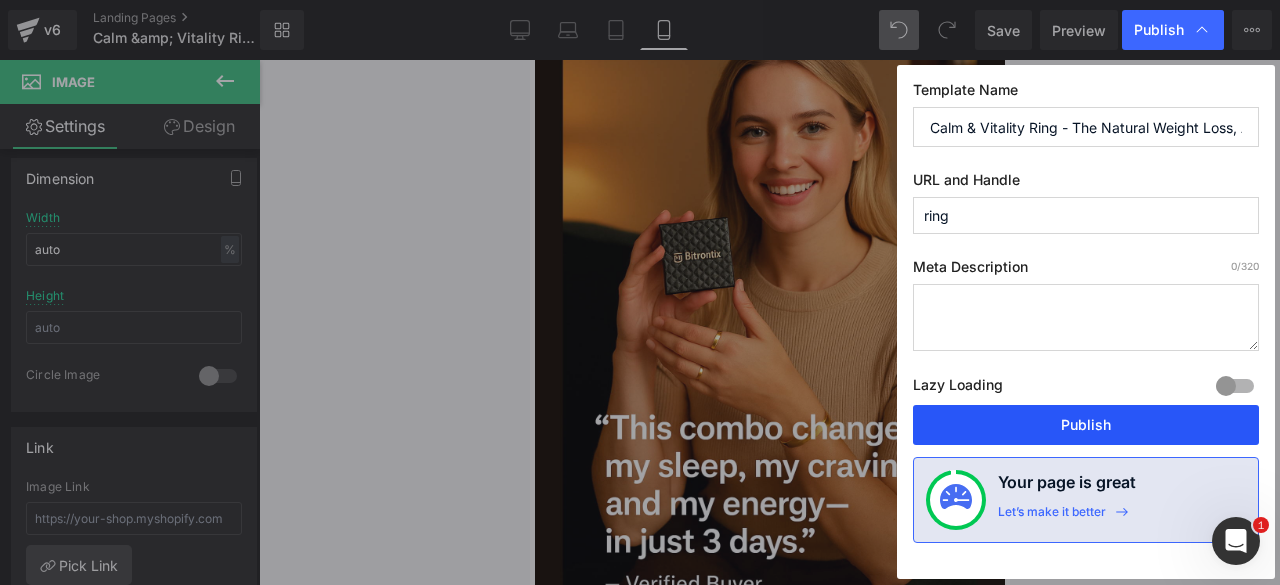 click on "Publish" at bounding box center (1086, 425) 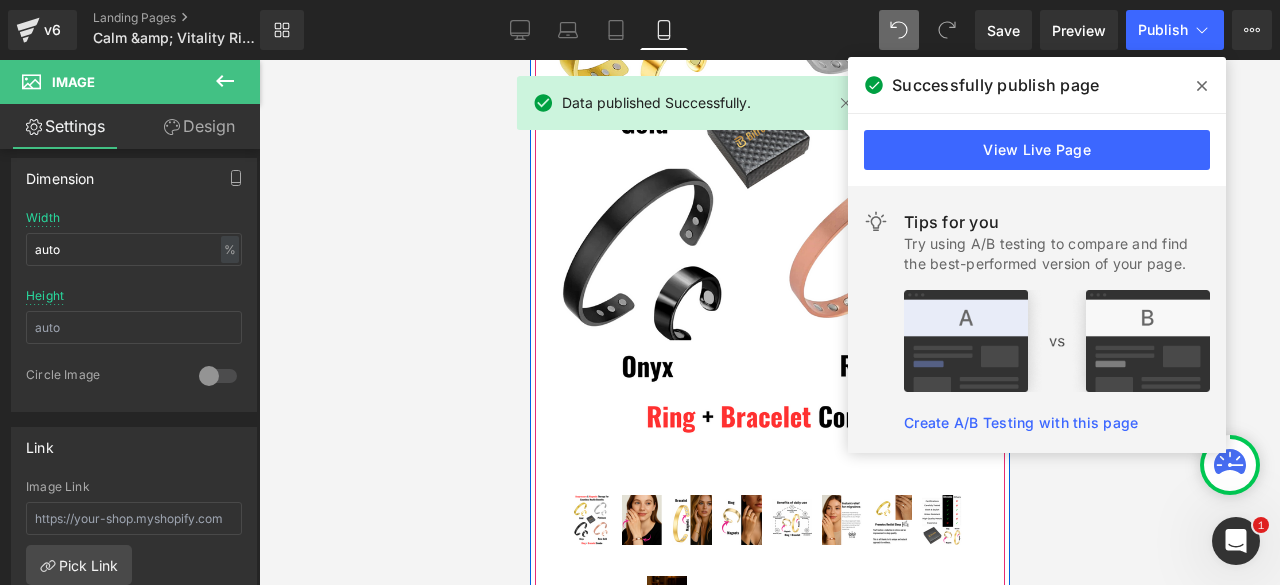 scroll, scrollTop: 0, scrollLeft: 0, axis: both 